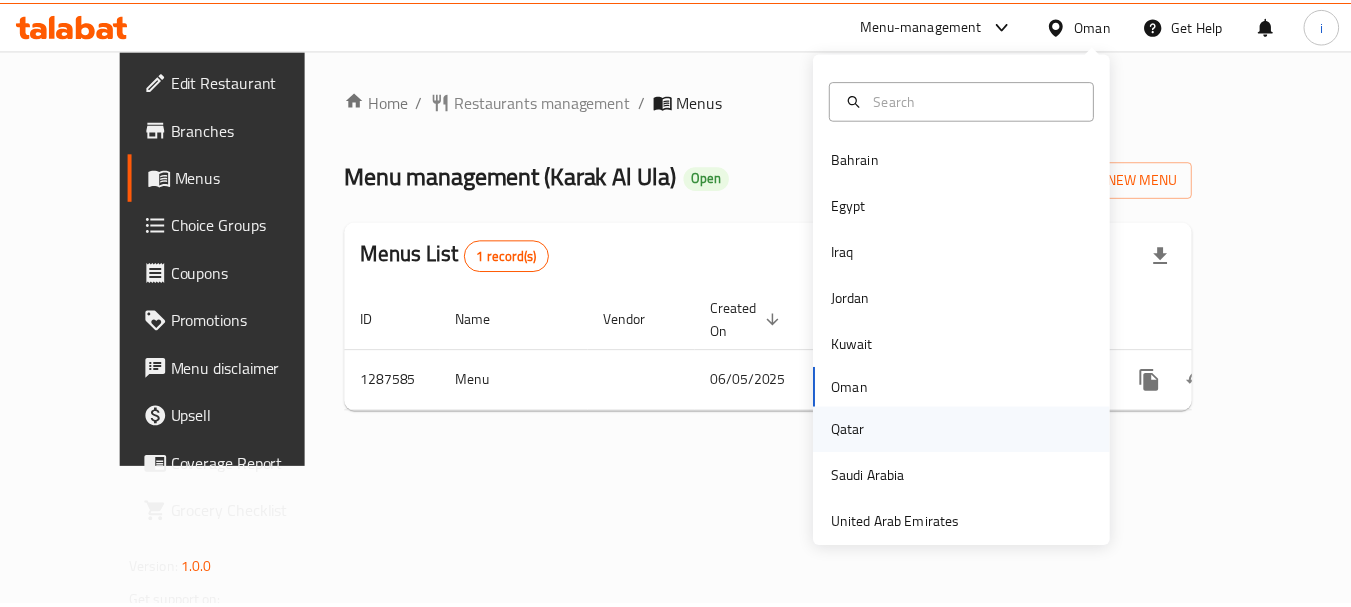 scroll, scrollTop: 0, scrollLeft: 0, axis: both 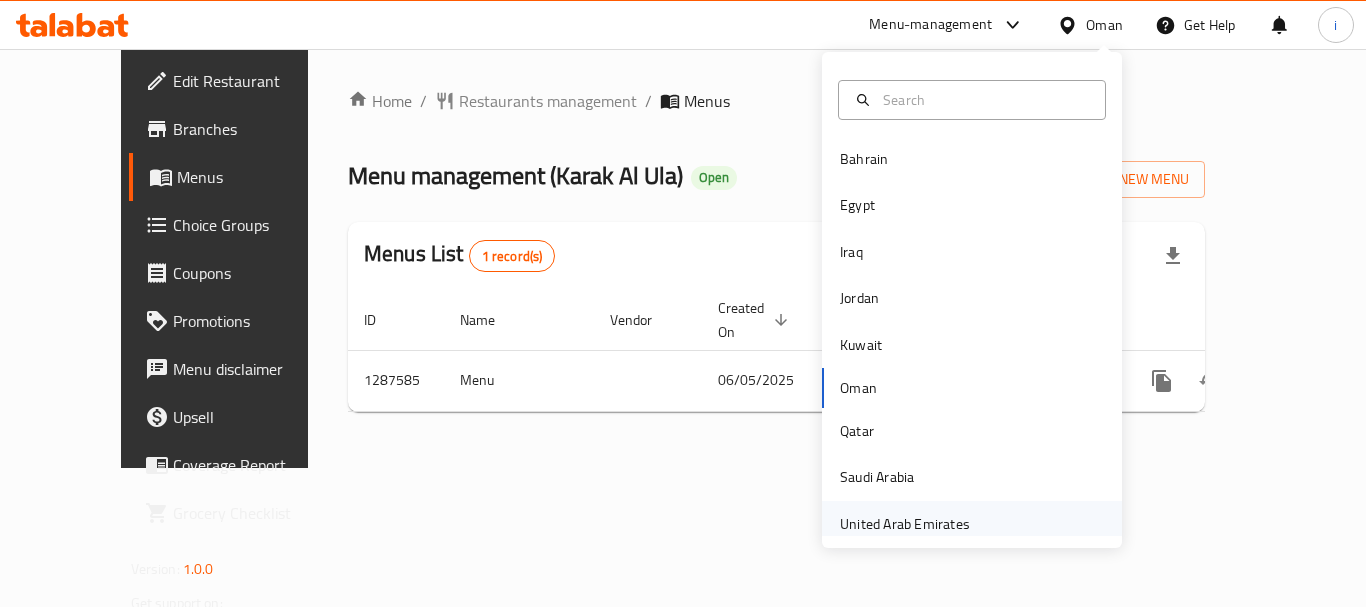 click on "United Arab Emirates" at bounding box center [905, 524] 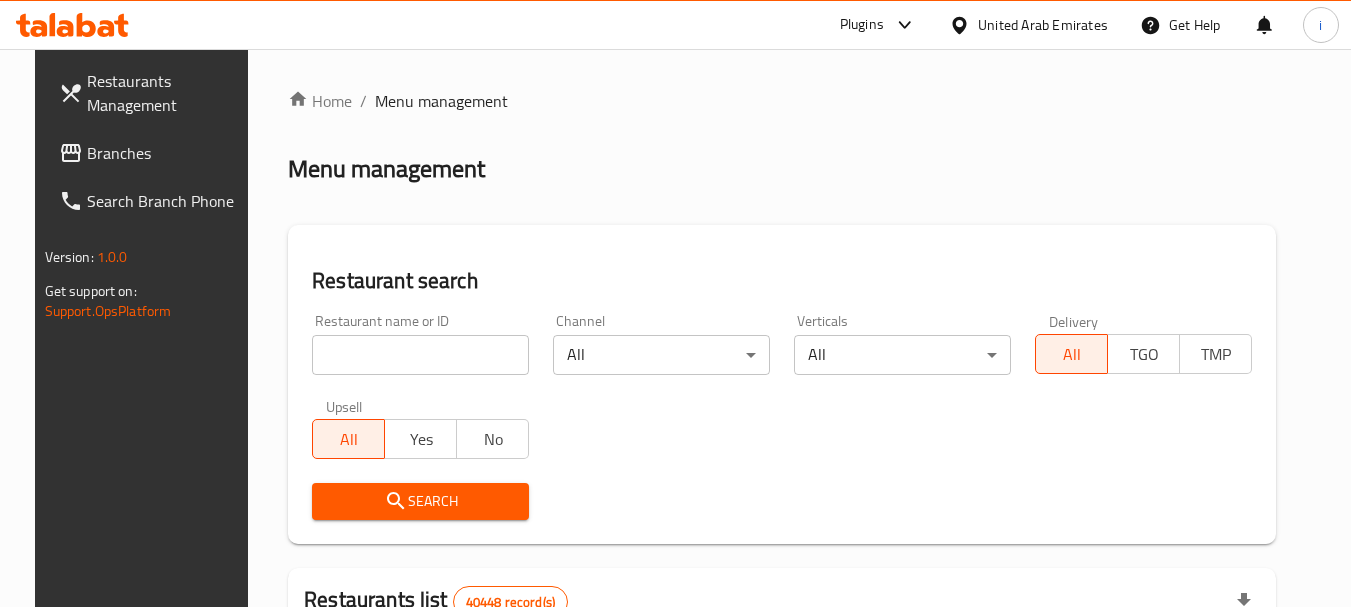 click on "Branches" at bounding box center (166, 153) 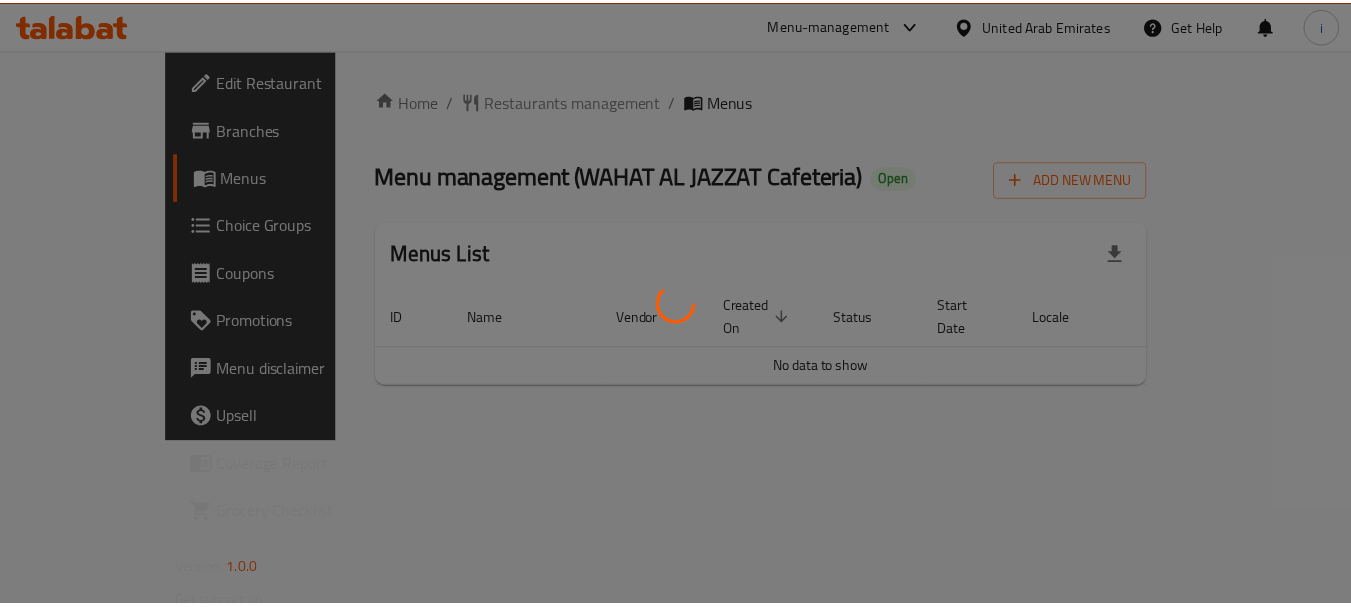 scroll, scrollTop: 0, scrollLeft: 0, axis: both 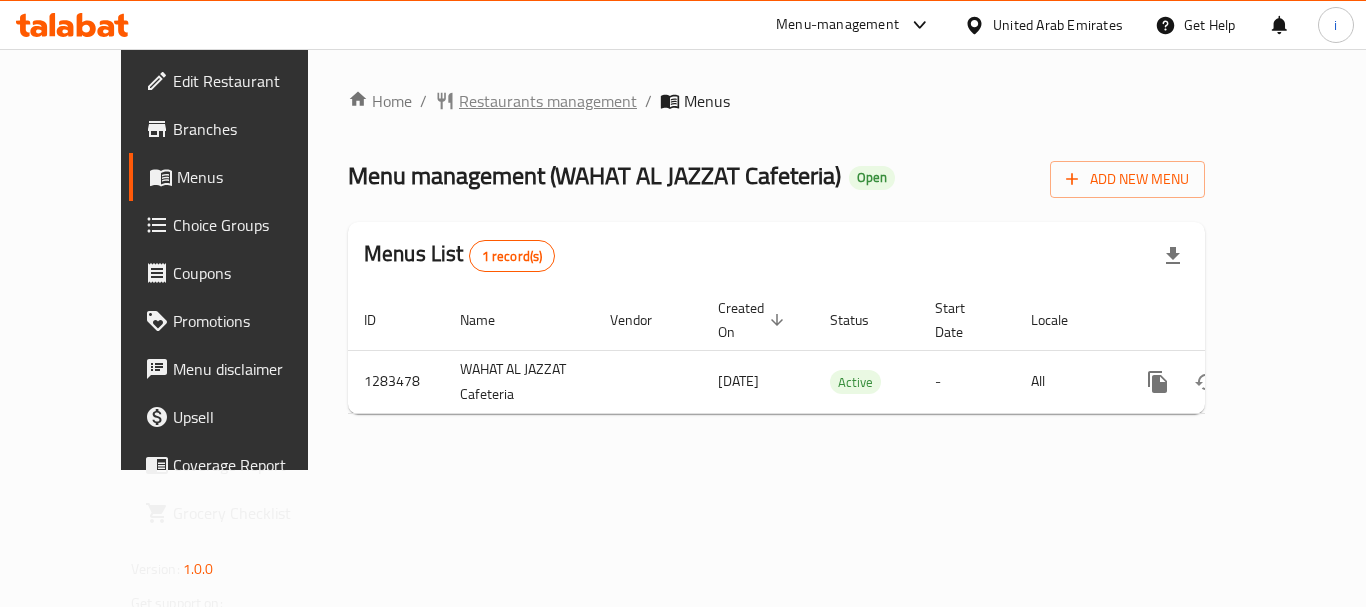 click on "Restaurants management" at bounding box center (548, 101) 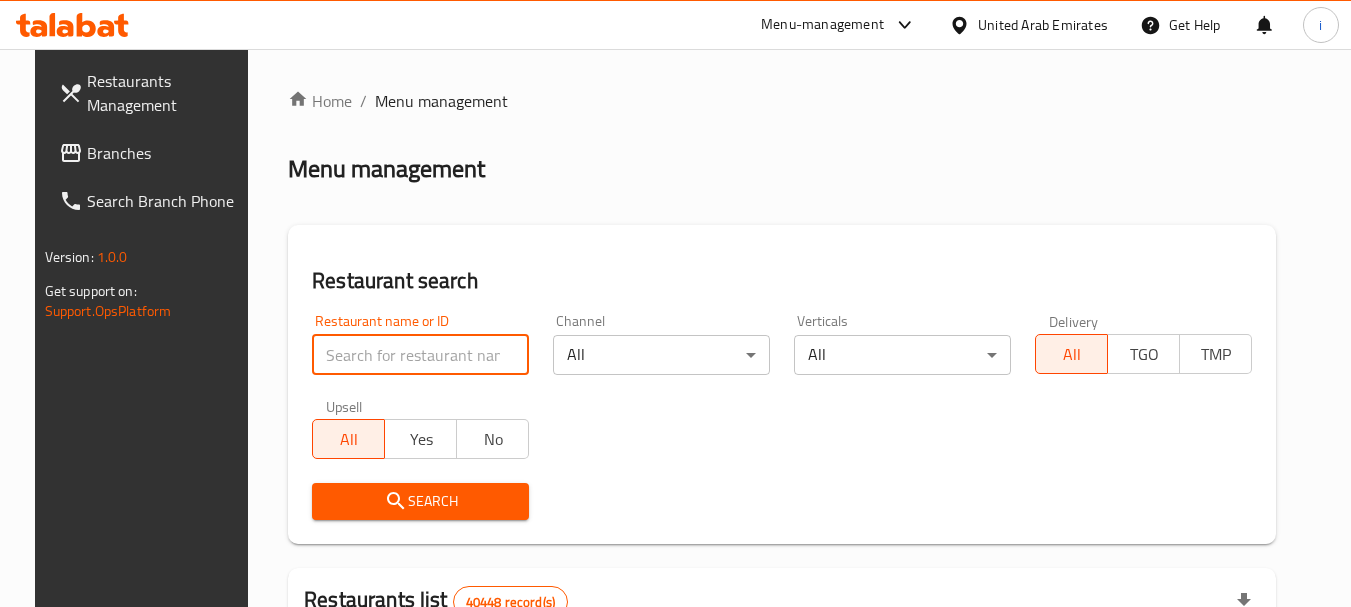 click at bounding box center [420, 355] 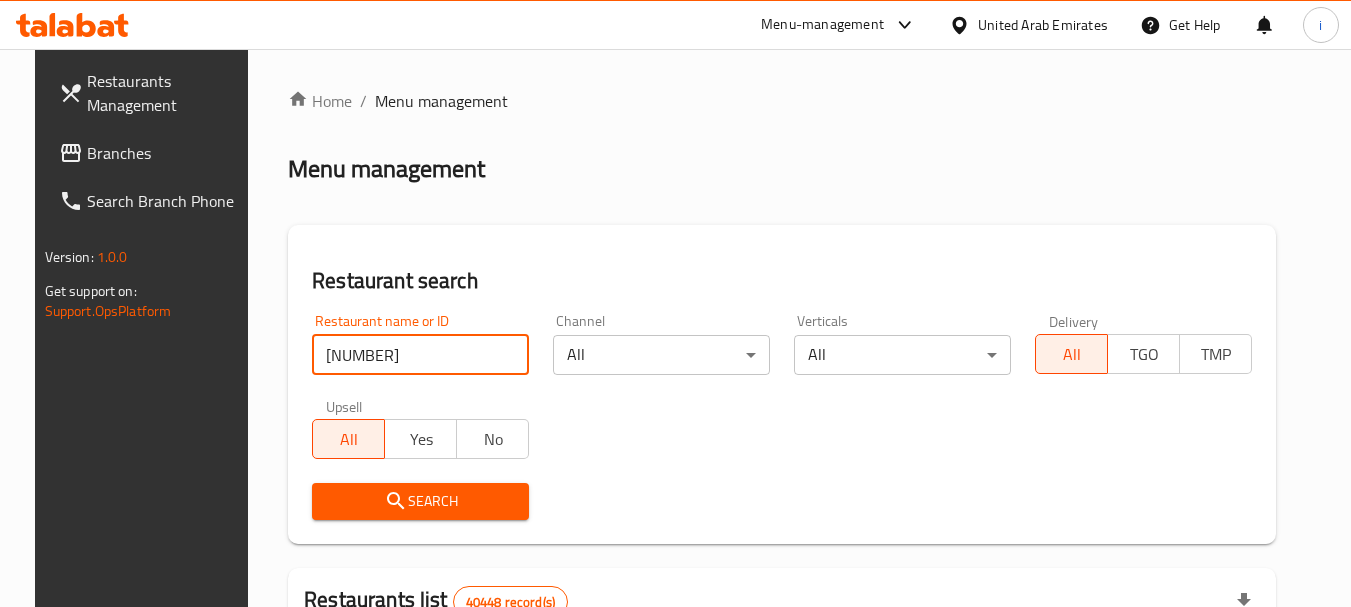 type on "695022" 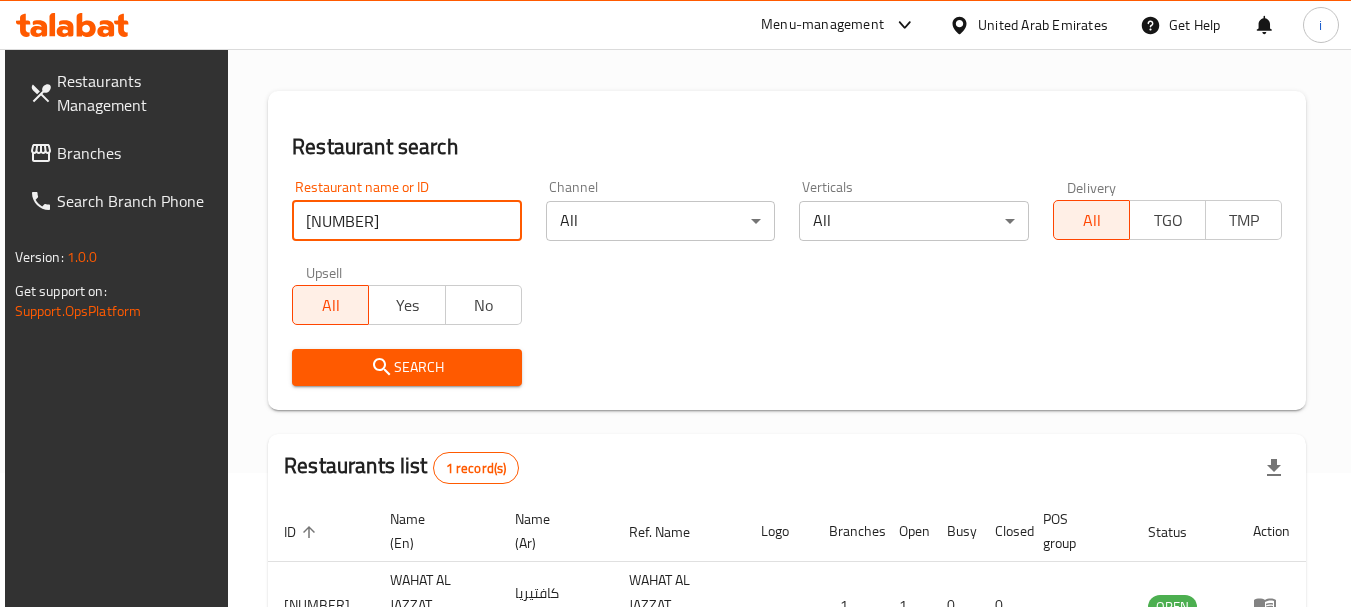 scroll, scrollTop: 285, scrollLeft: 0, axis: vertical 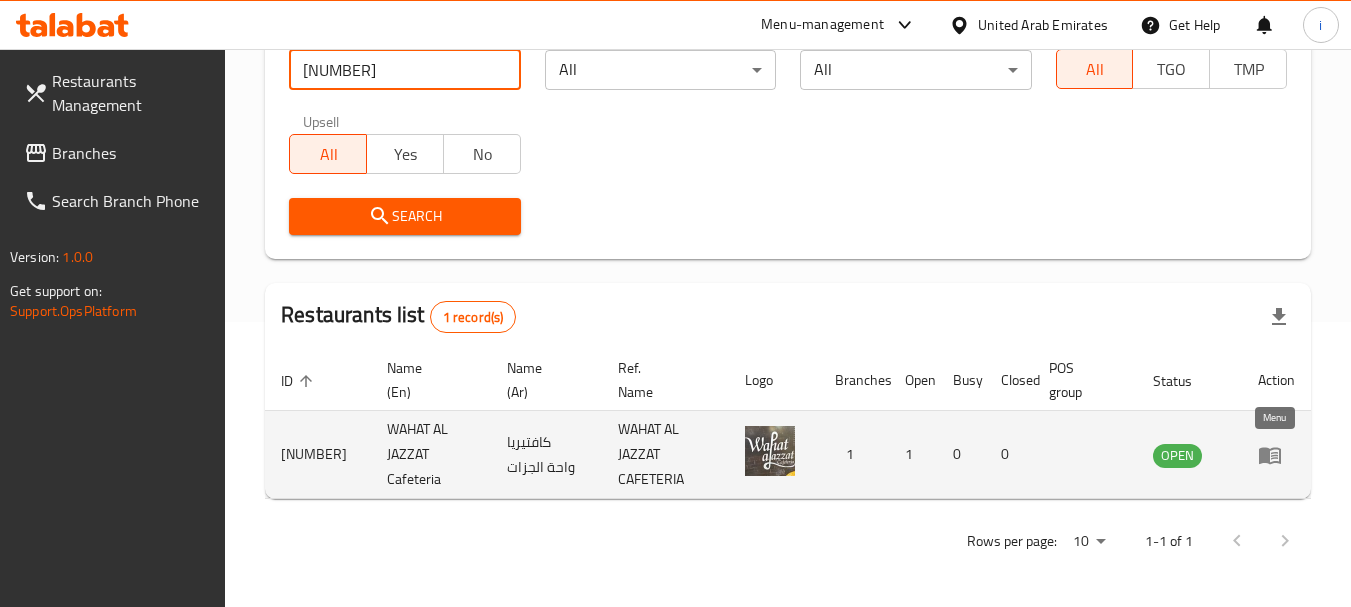 click 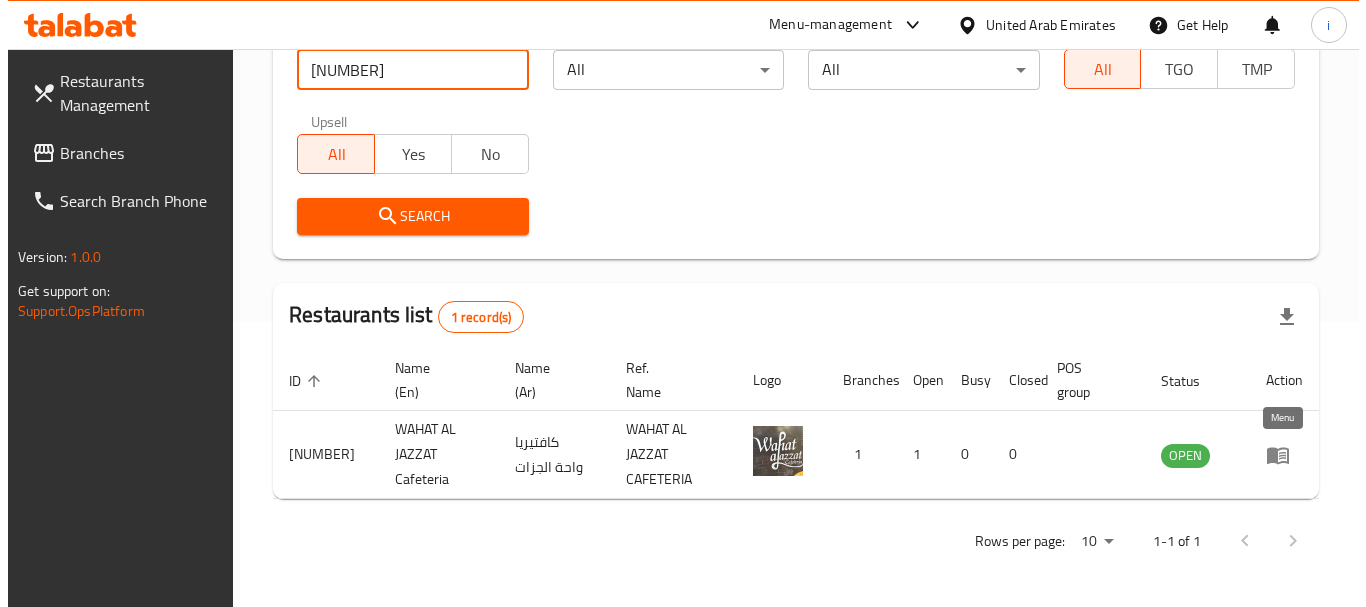 scroll, scrollTop: 0, scrollLeft: 0, axis: both 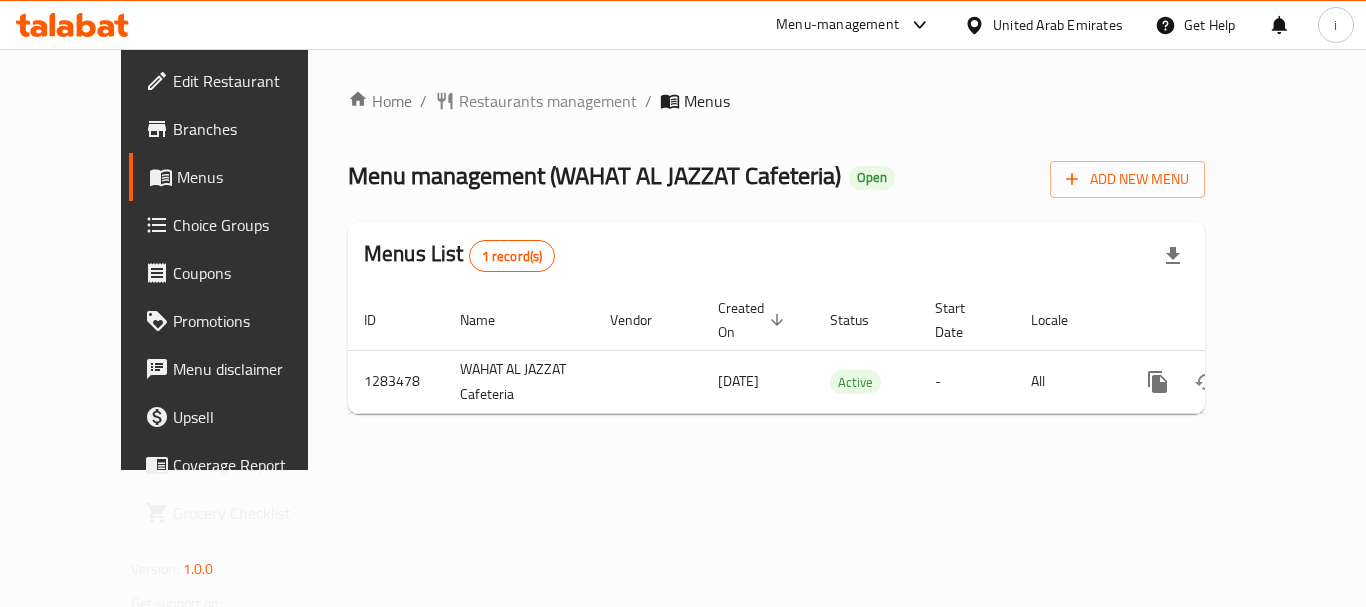 click on "Menu-management" at bounding box center [837, 25] 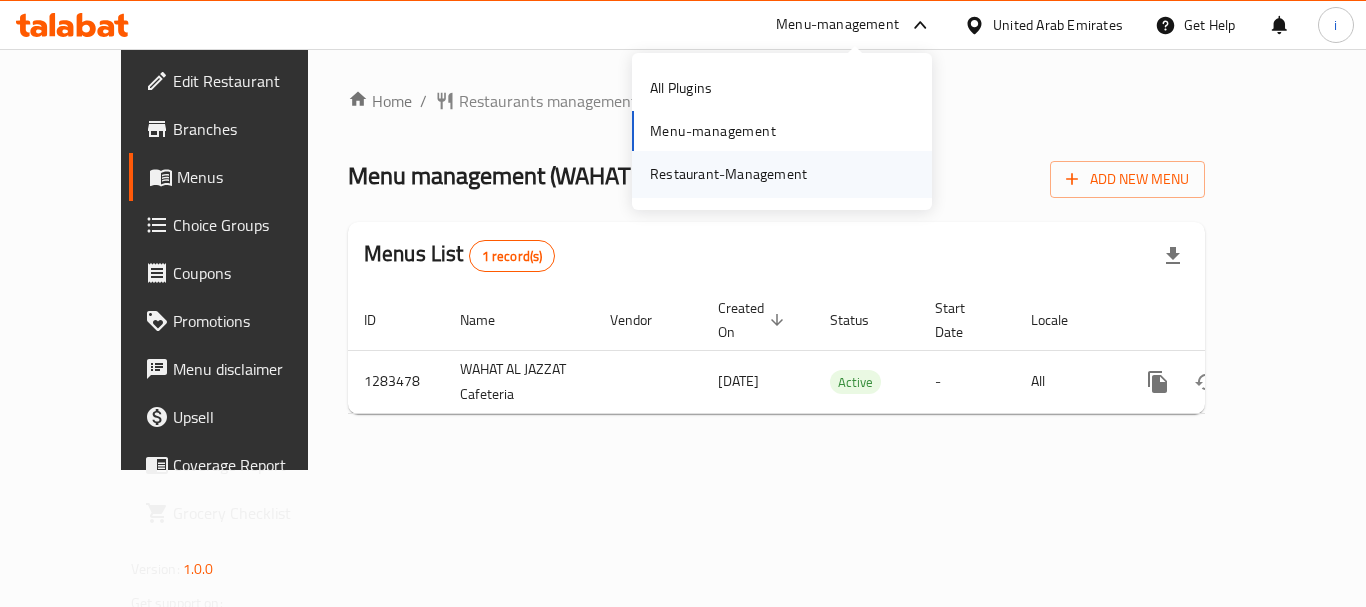 click on "Restaurant-Management" at bounding box center (728, 174) 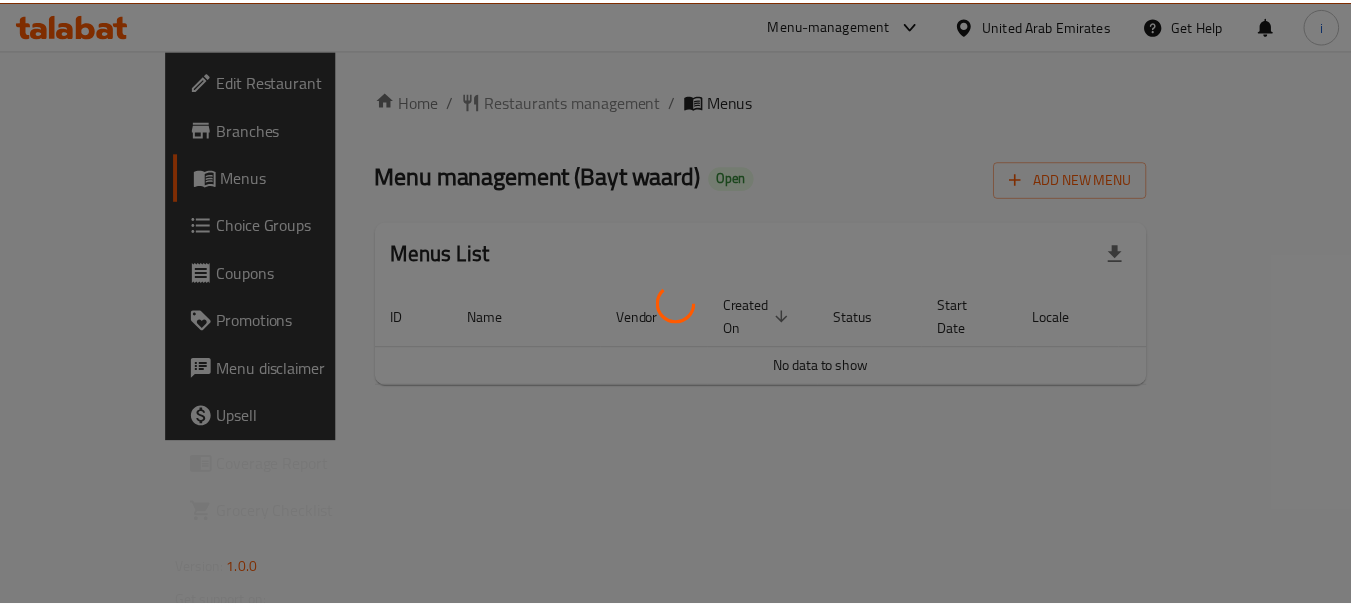 scroll, scrollTop: 0, scrollLeft: 0, axis: both 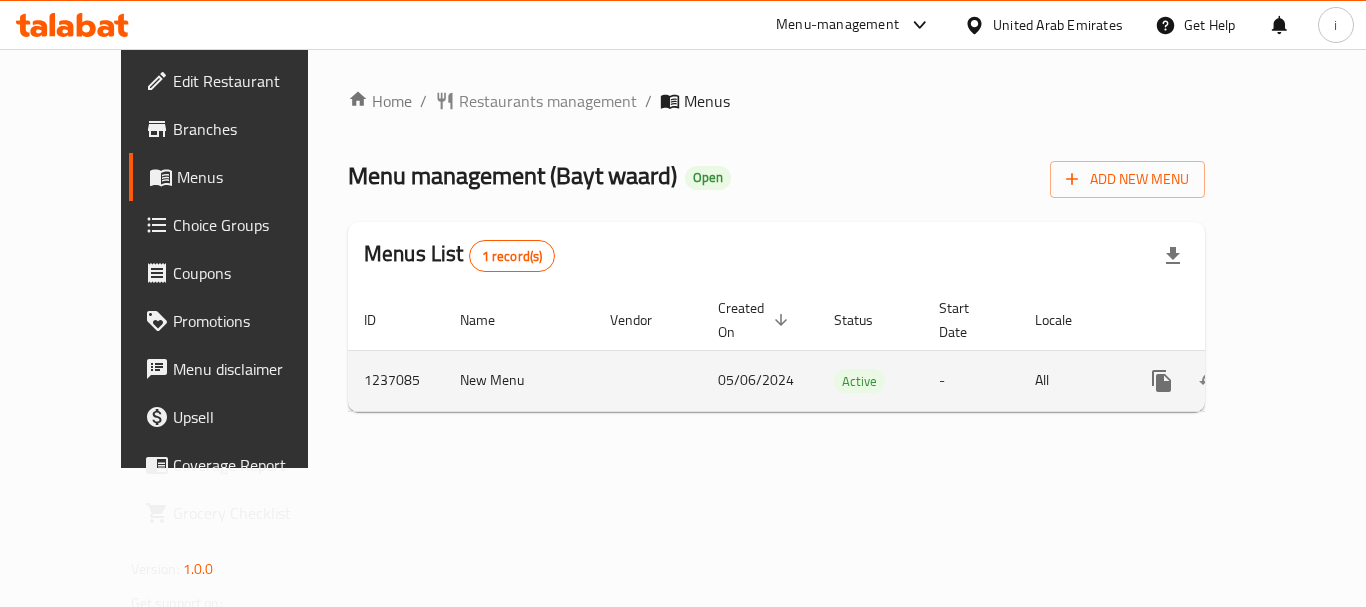 click 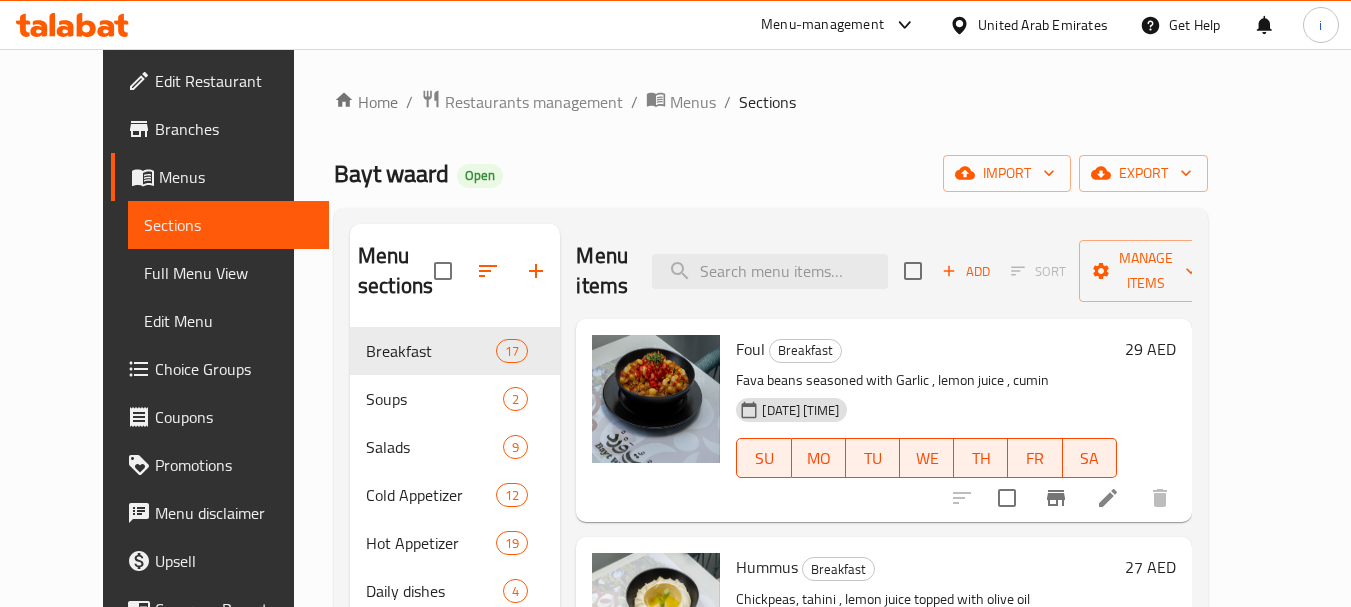 click on "Restaurants management" at bounding box center (534, 102) 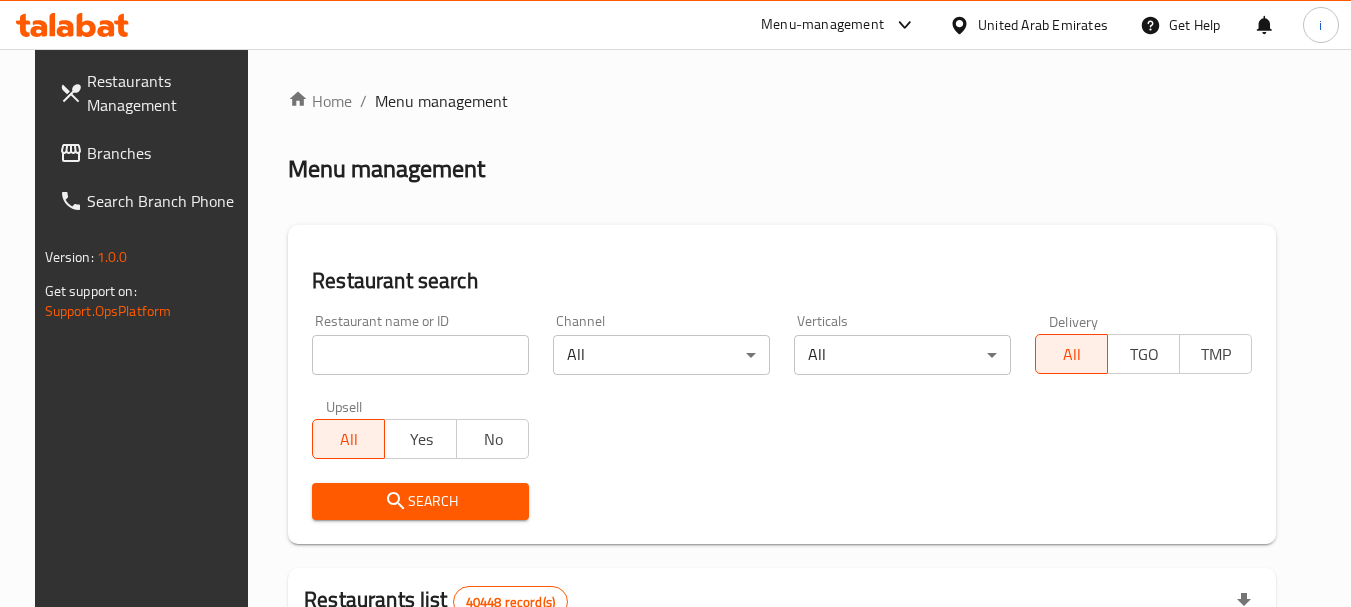 click at bounding box center [420, 355] 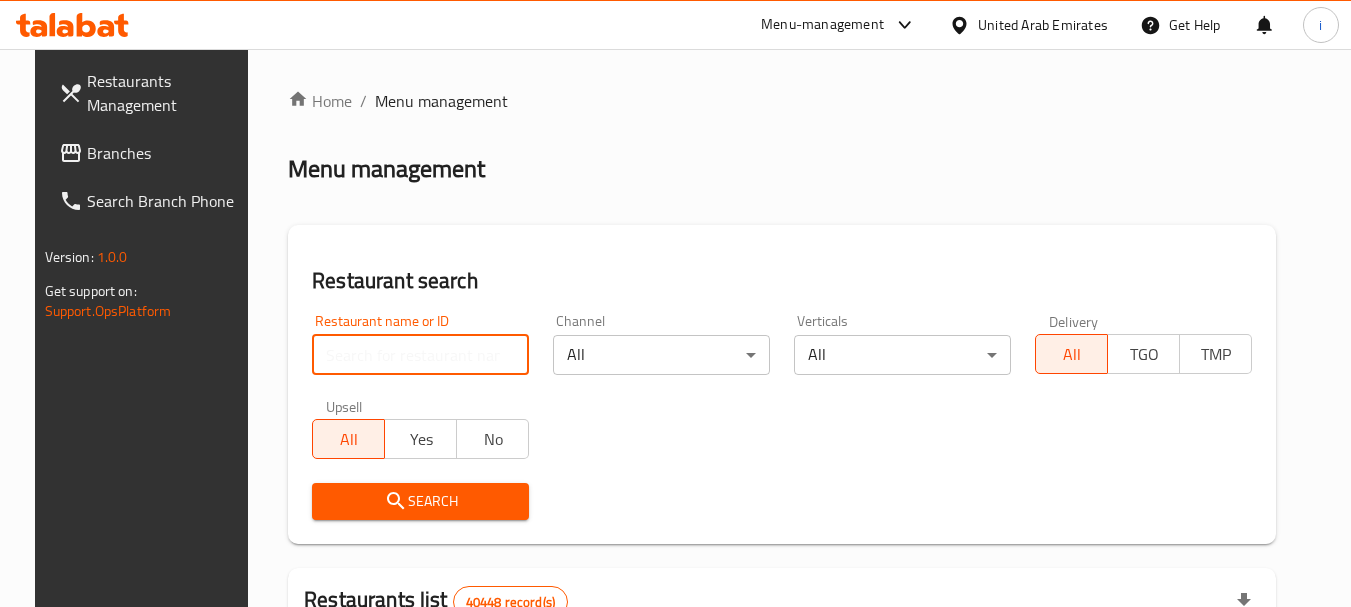 paste on "679244" 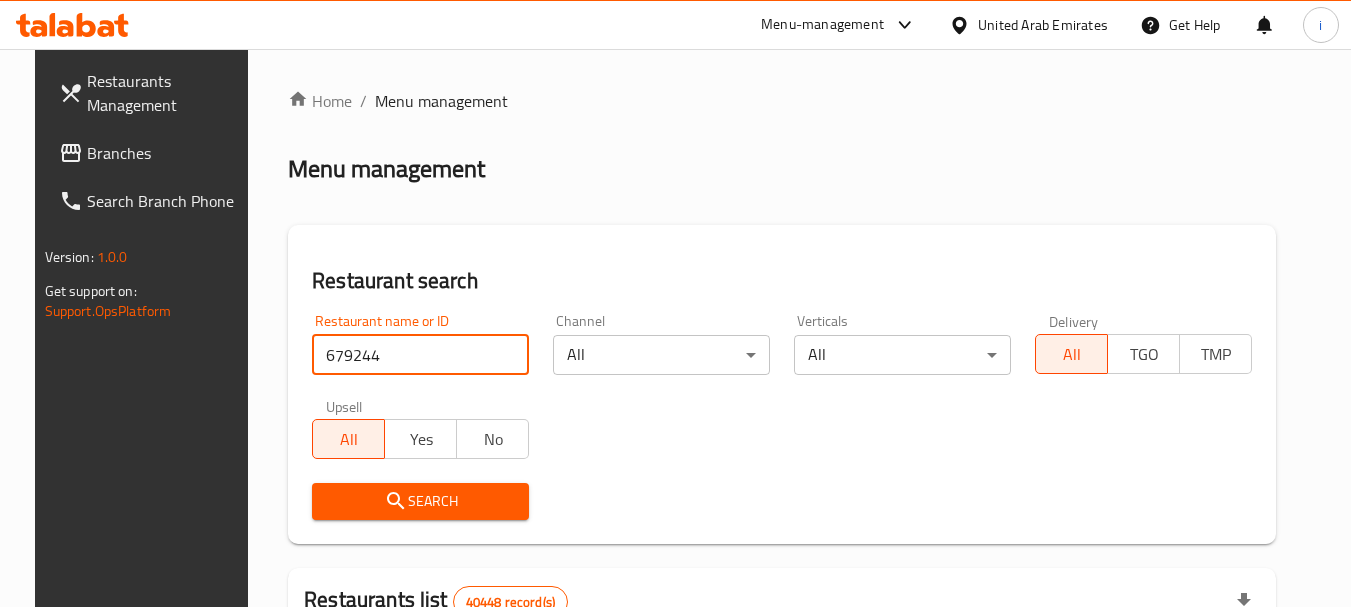type on "679244" 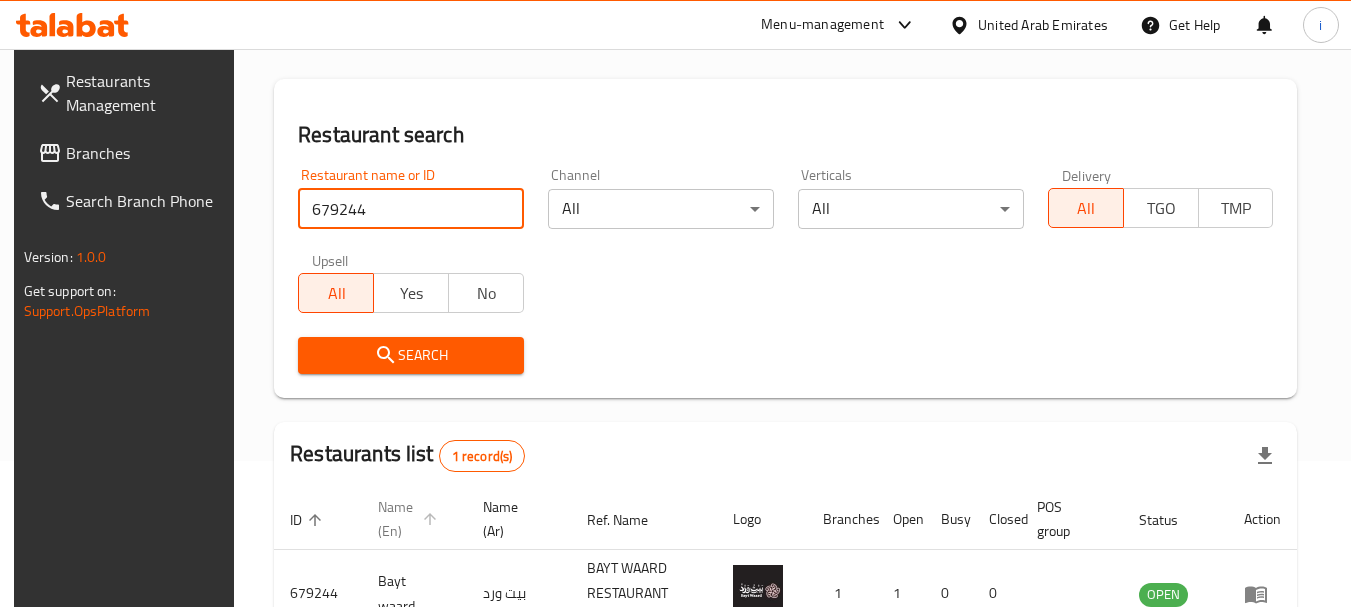 scroll, scrollTop: 285, scrollLeft: 0, axis: vertical 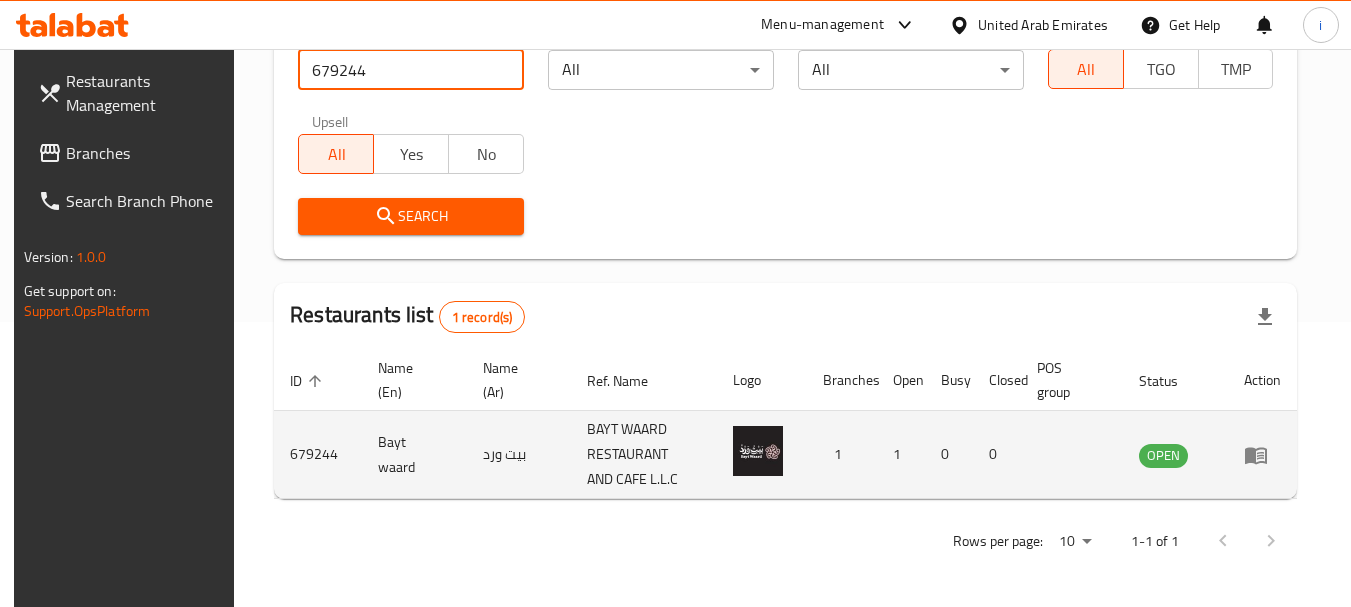 click 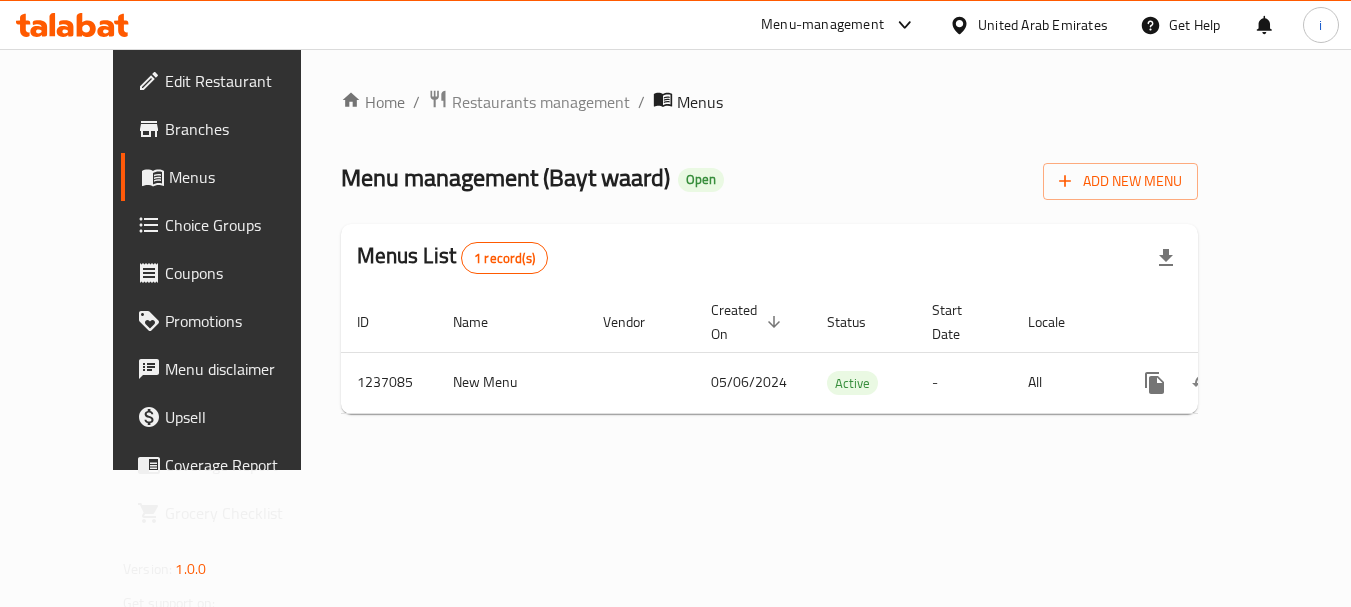scroll, scrollTop: 0, scrollLeft: 0, axis: both 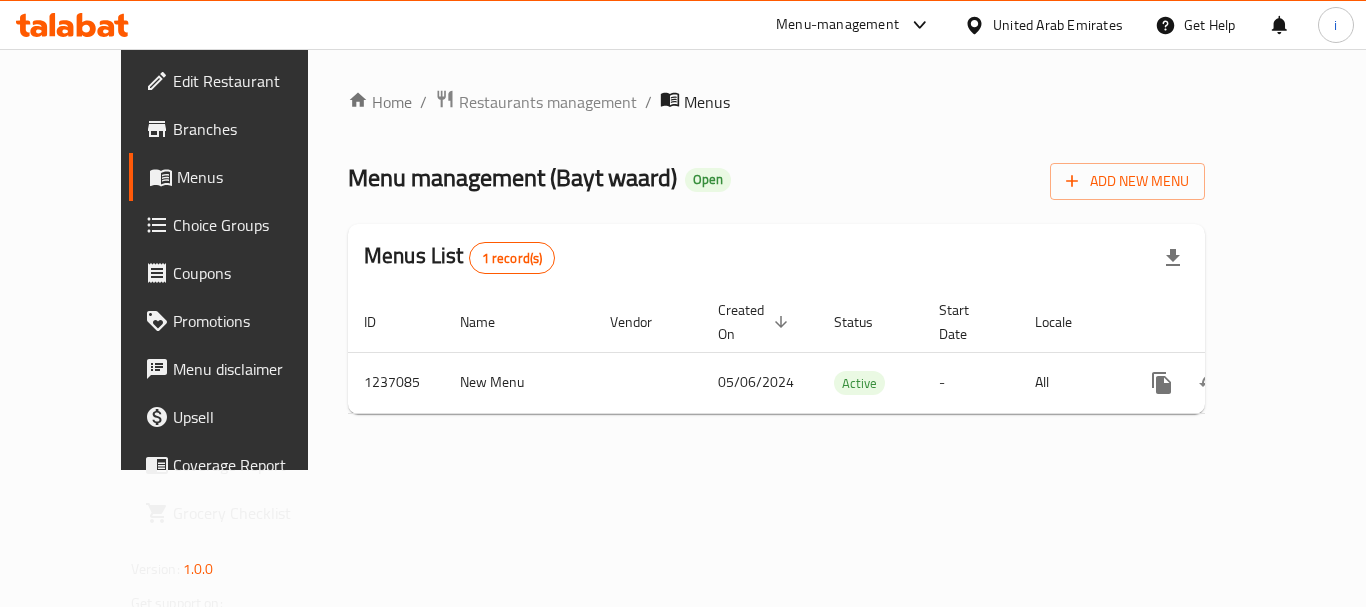 click on "United Arab Emirates" at bounding box center (1058, 25) 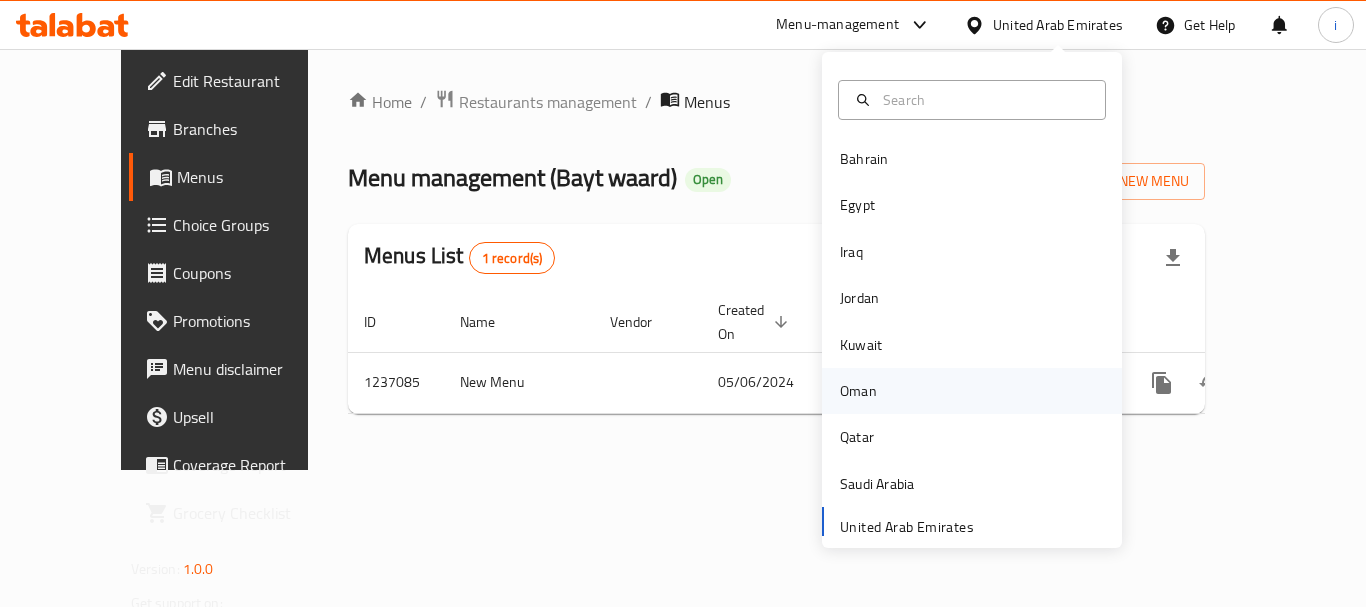 click on "Oman" at bounding box center (858, 391) 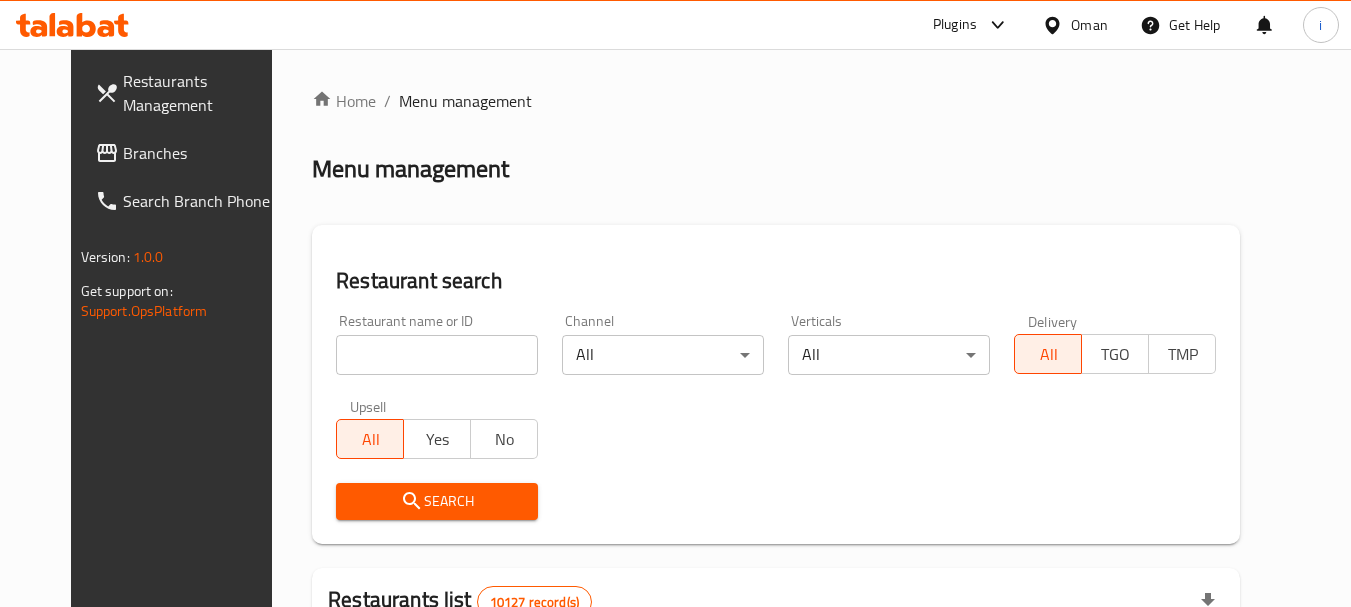 click on "Branches" at bounding box center (188, 153) 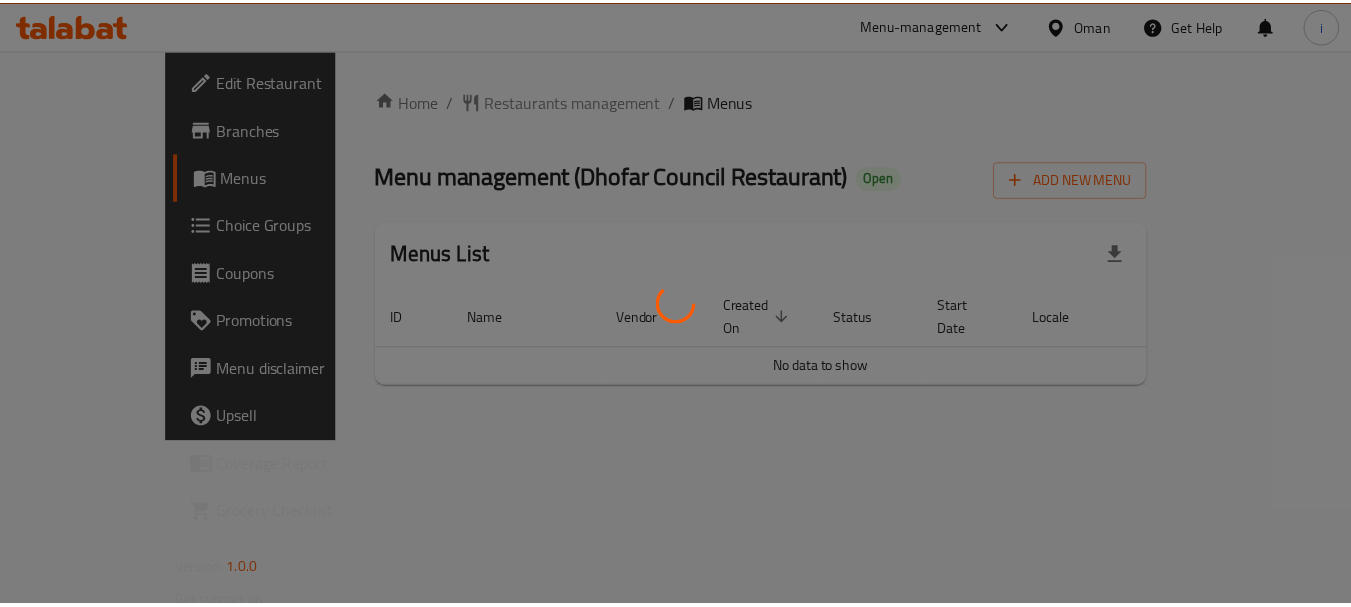 scroll, scrollTop: 0, scrollLeft: 0, axis: both 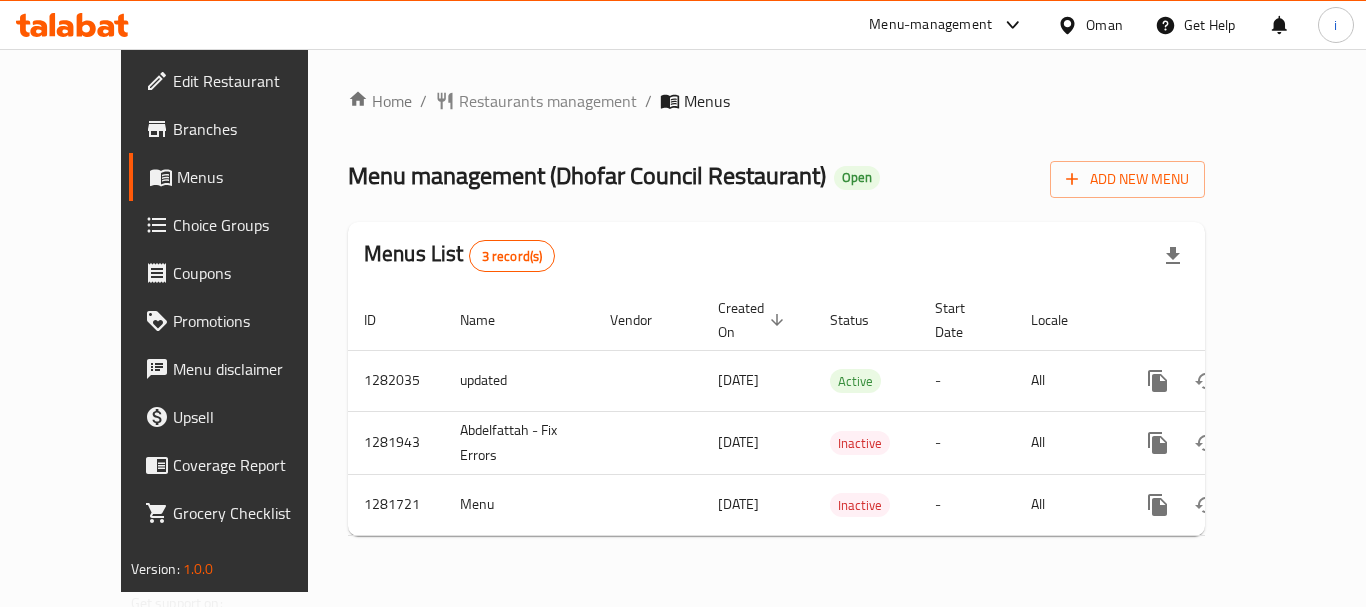 click at bounding box center (1071, 25) 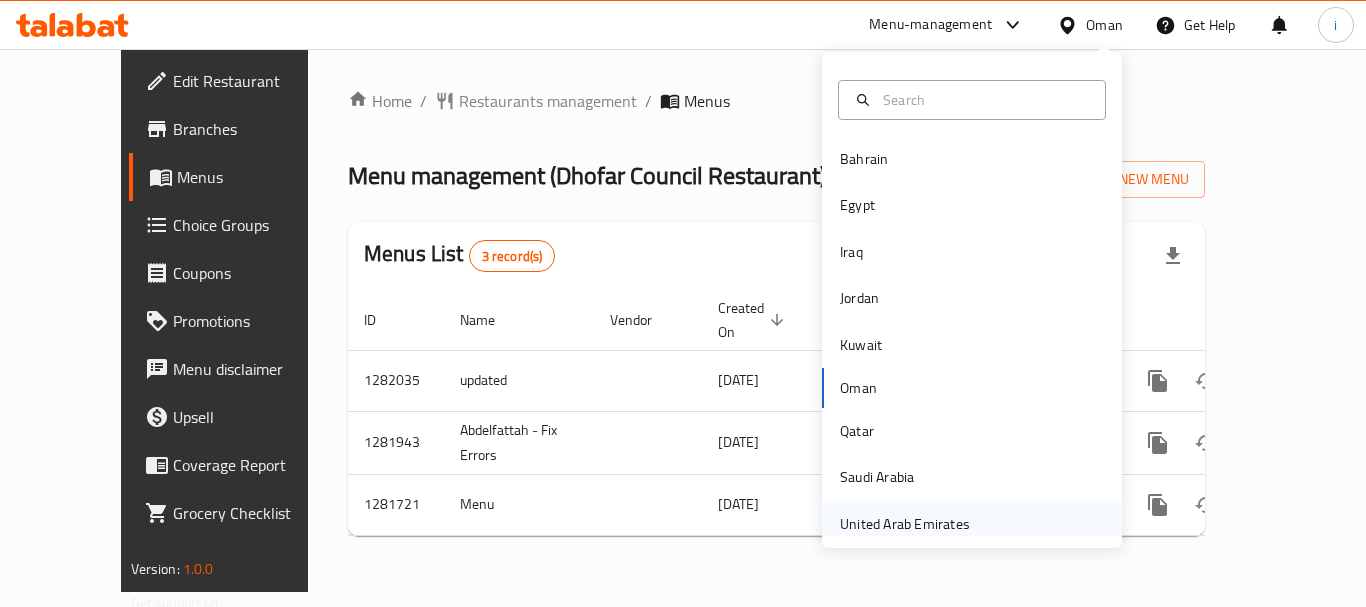 click on "United Arab Emirates" at bounding box center [905, 524] 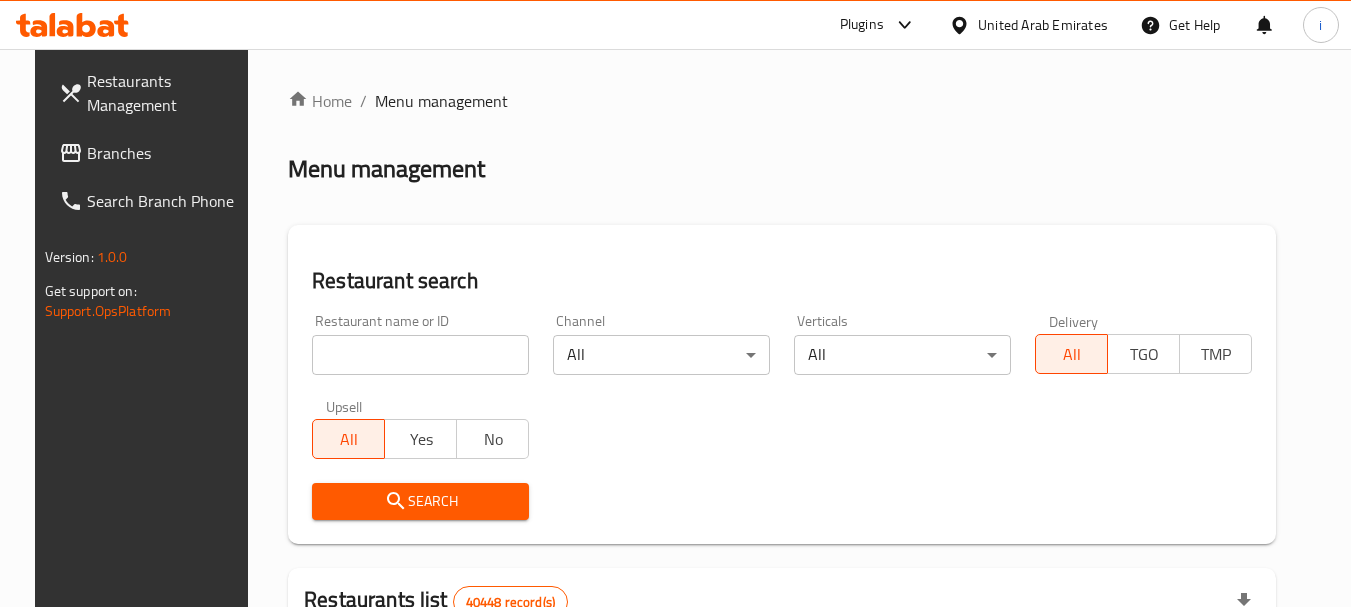 click on "Branches" at bounding box center (152, 153) 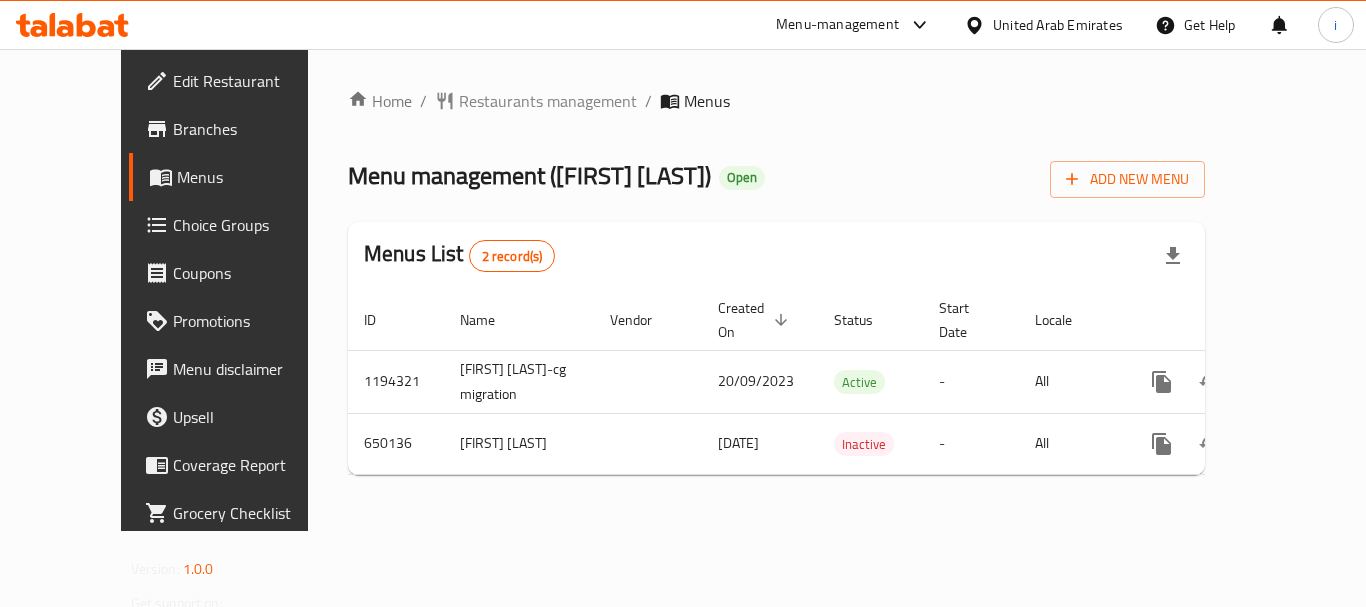 scroll, scrollTop: 0, scrollLeft: 0, axis: both 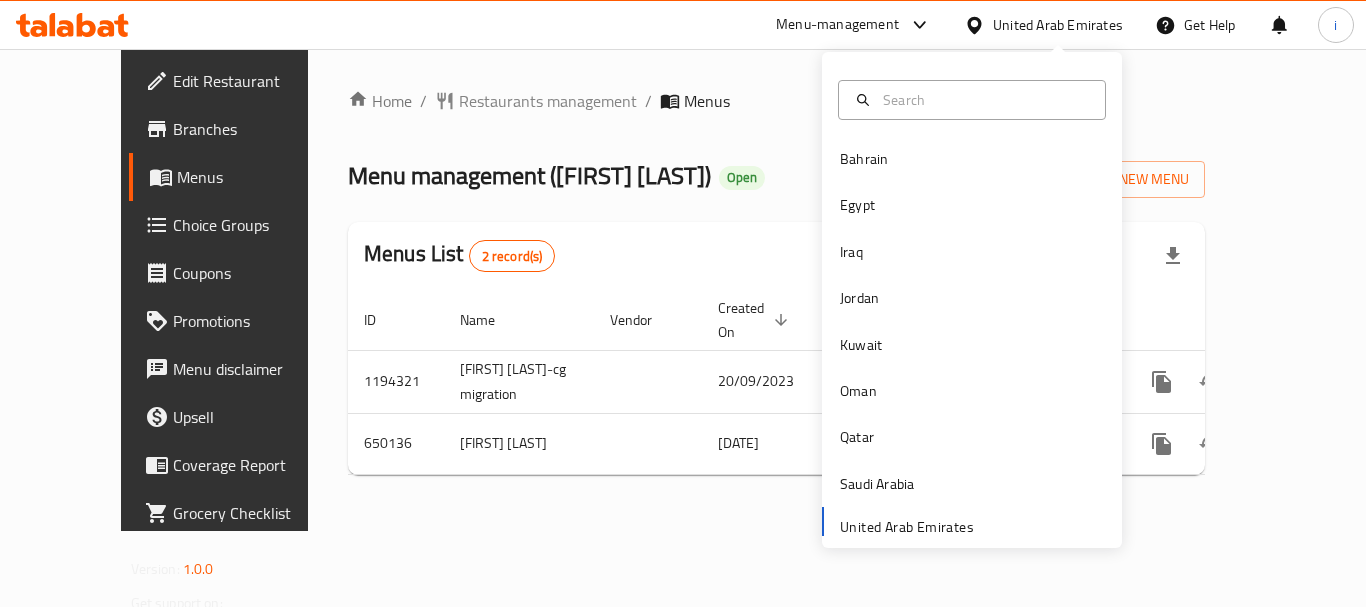 click on "Menu-management" at bounding box center [837, 25] 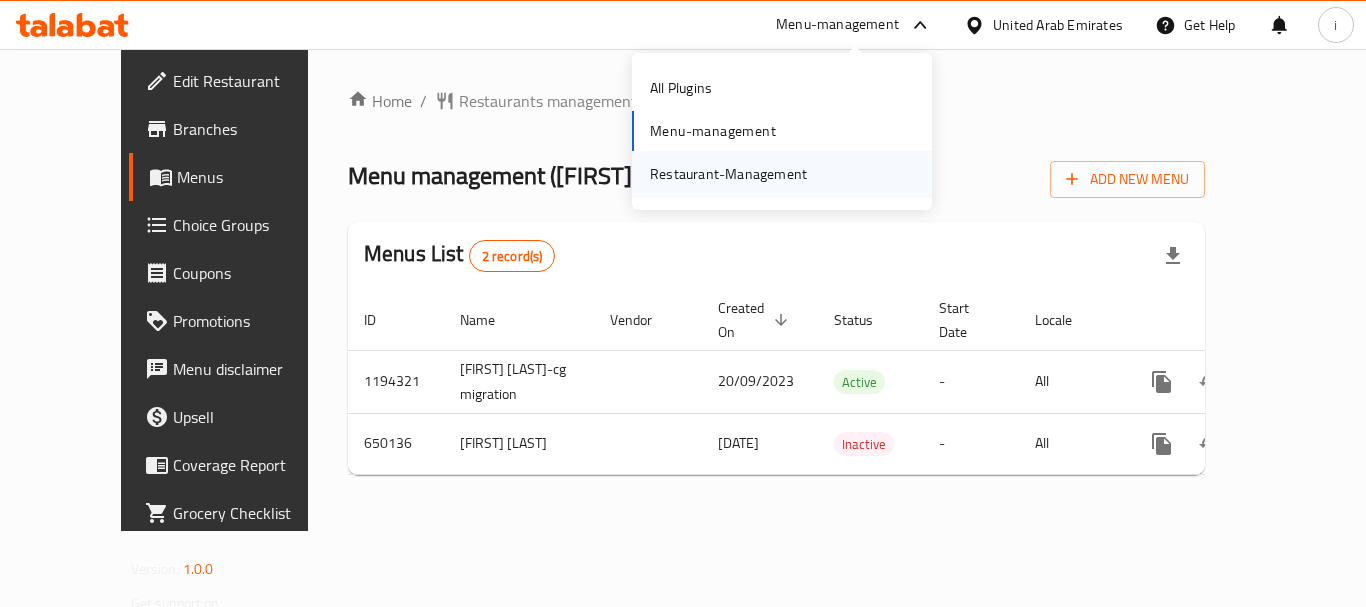 click on "Restaurant-Management" at bounding box center (782, 174) 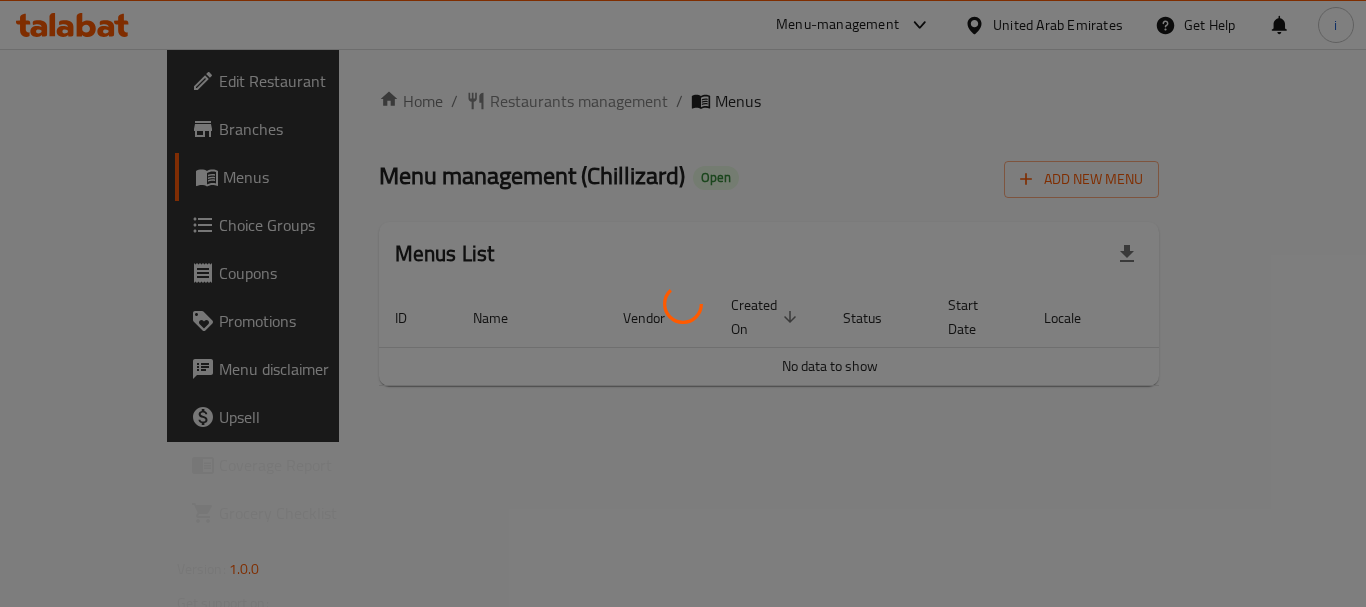 scroll, scrollTop: 0, scrollLeft: 0, axis: both 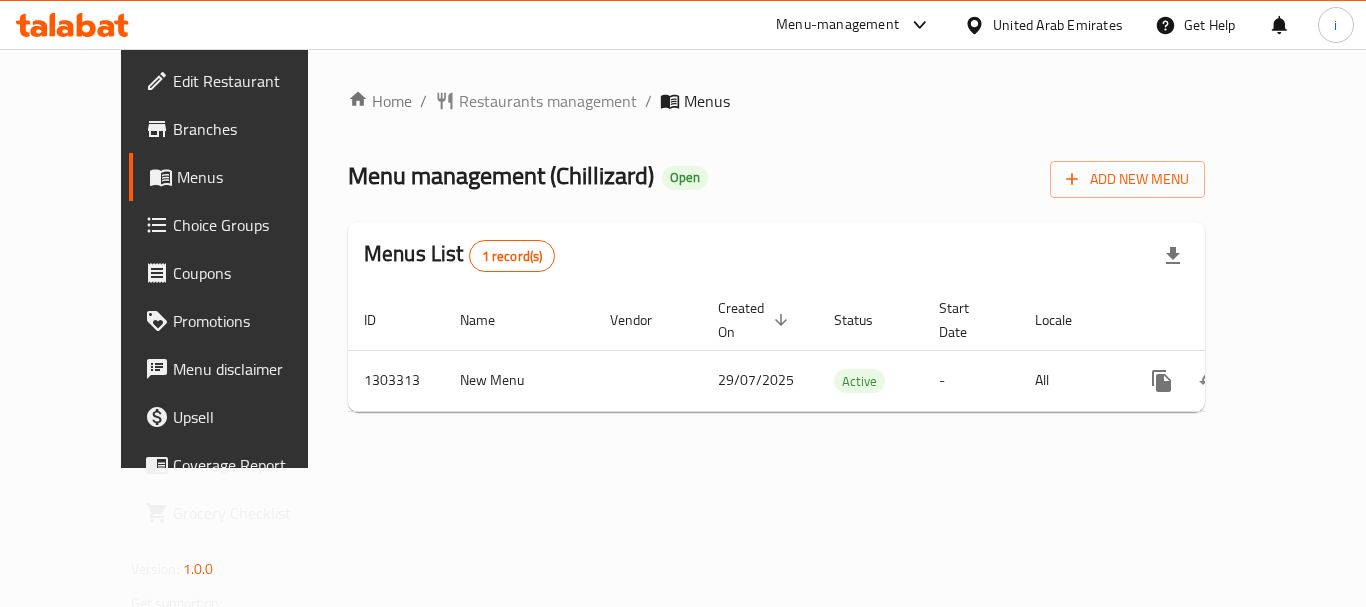 click on "Menu-management" at bounding box center (837, 25) 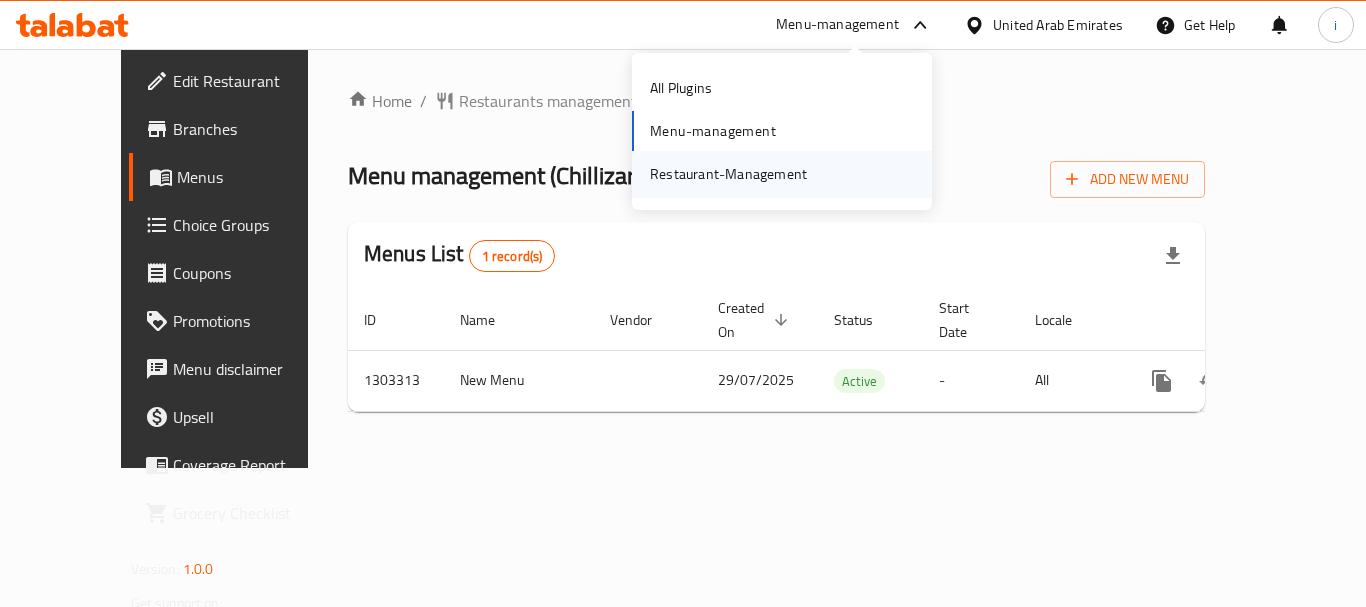 click on "Restaurant-Management" at bounding box center (782, 174) 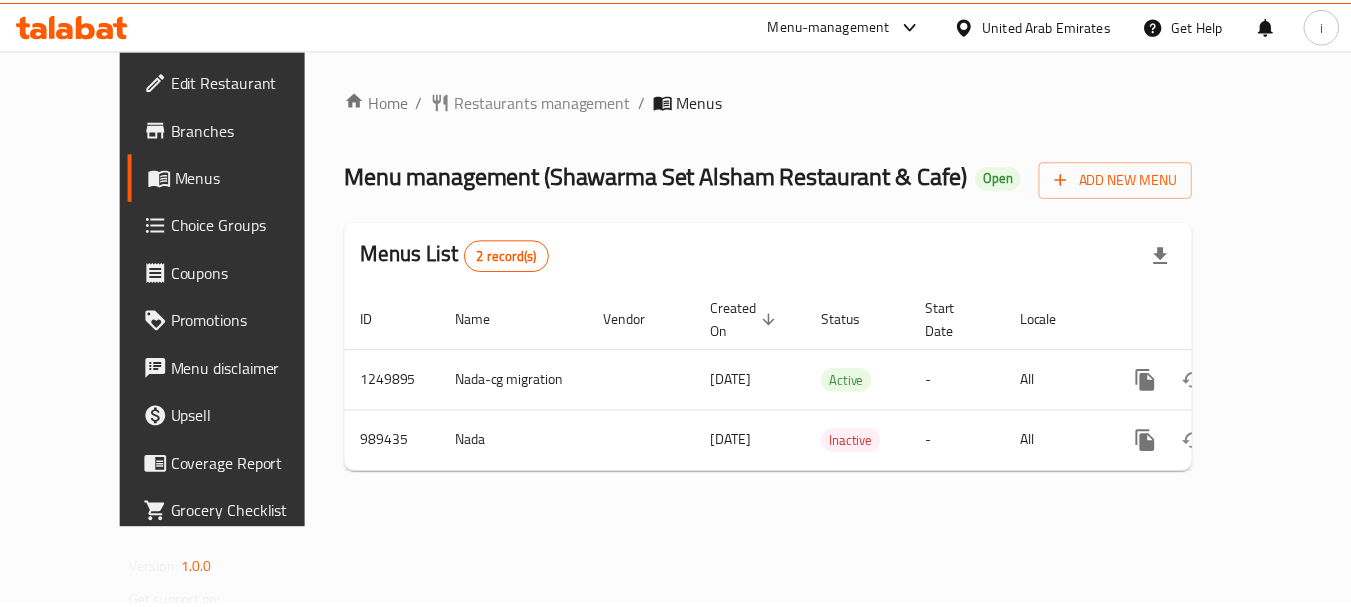 scroll, scrollTop: 0, scrollLeft: 0, axis: both 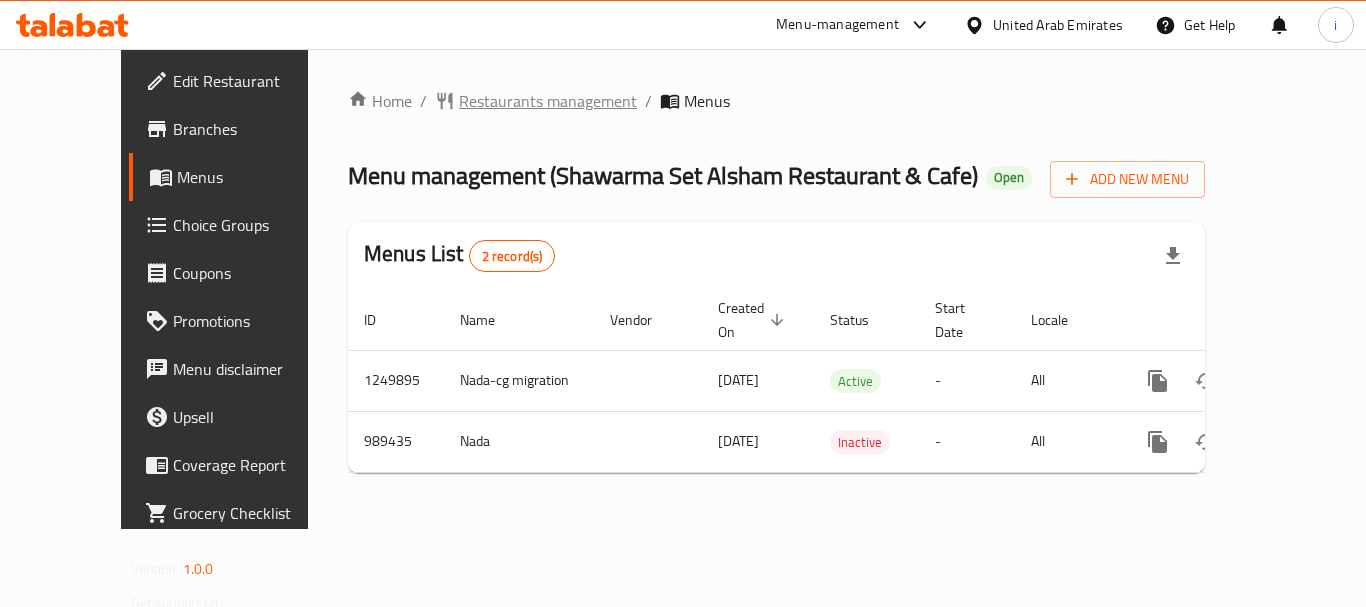 click on "Restaurants management" at bounding box center (548, 101) 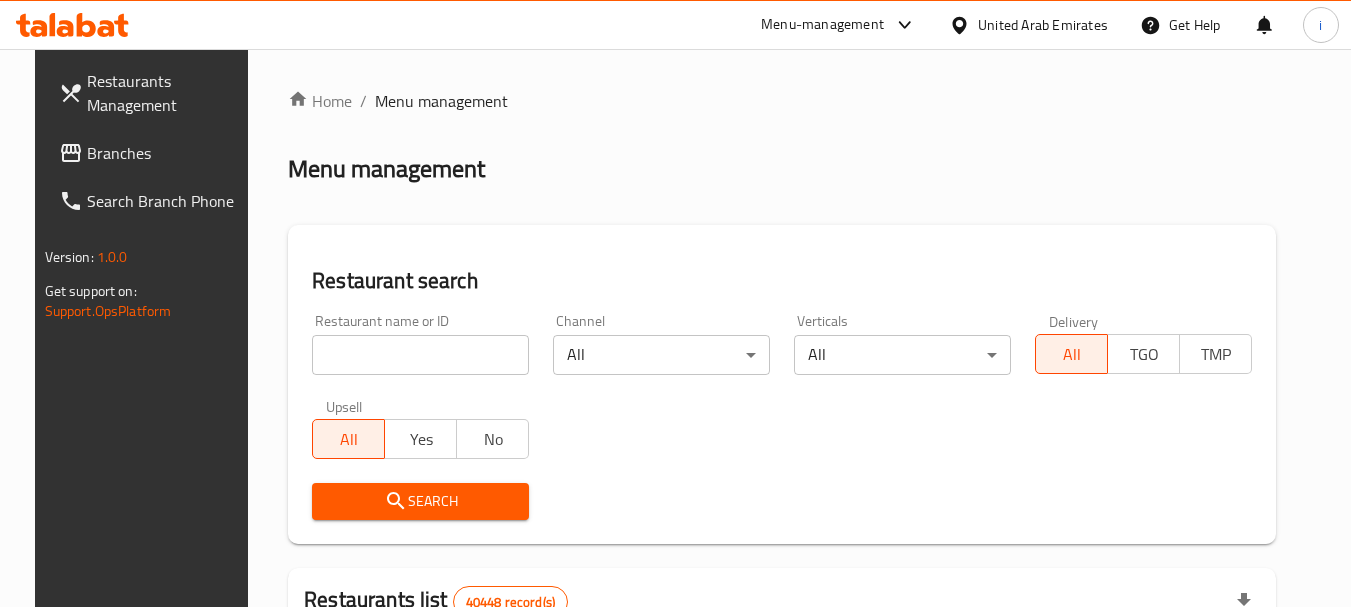click at bounding box center (420, 355) 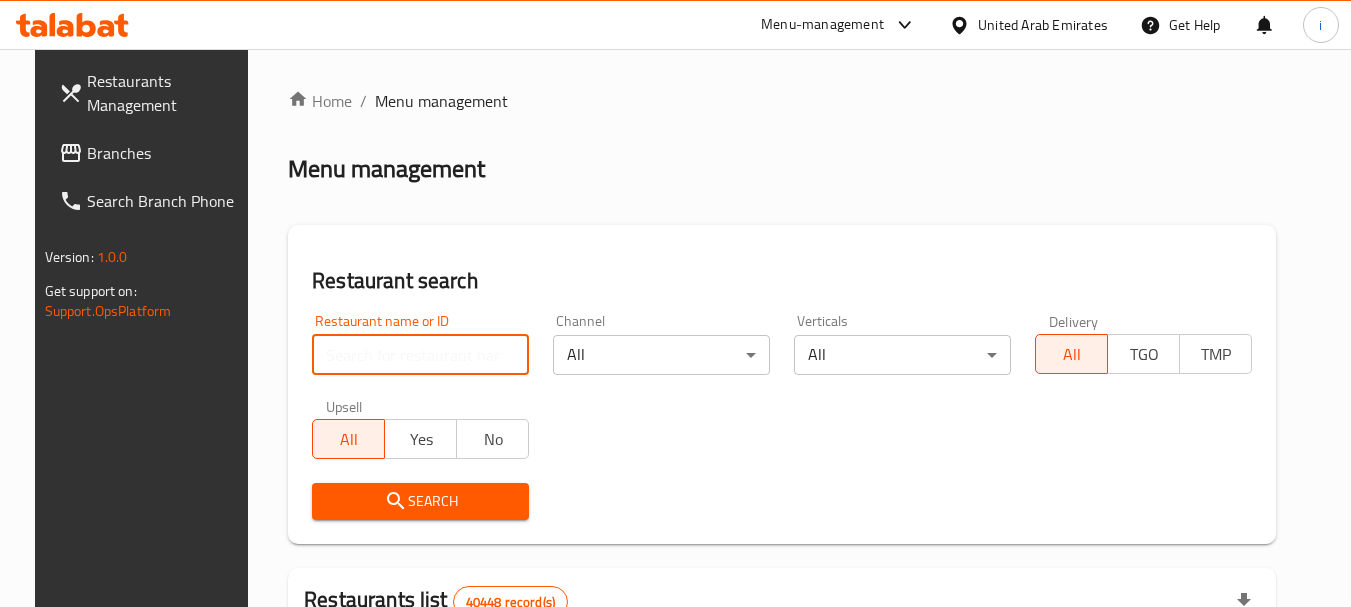 paste on "660285" 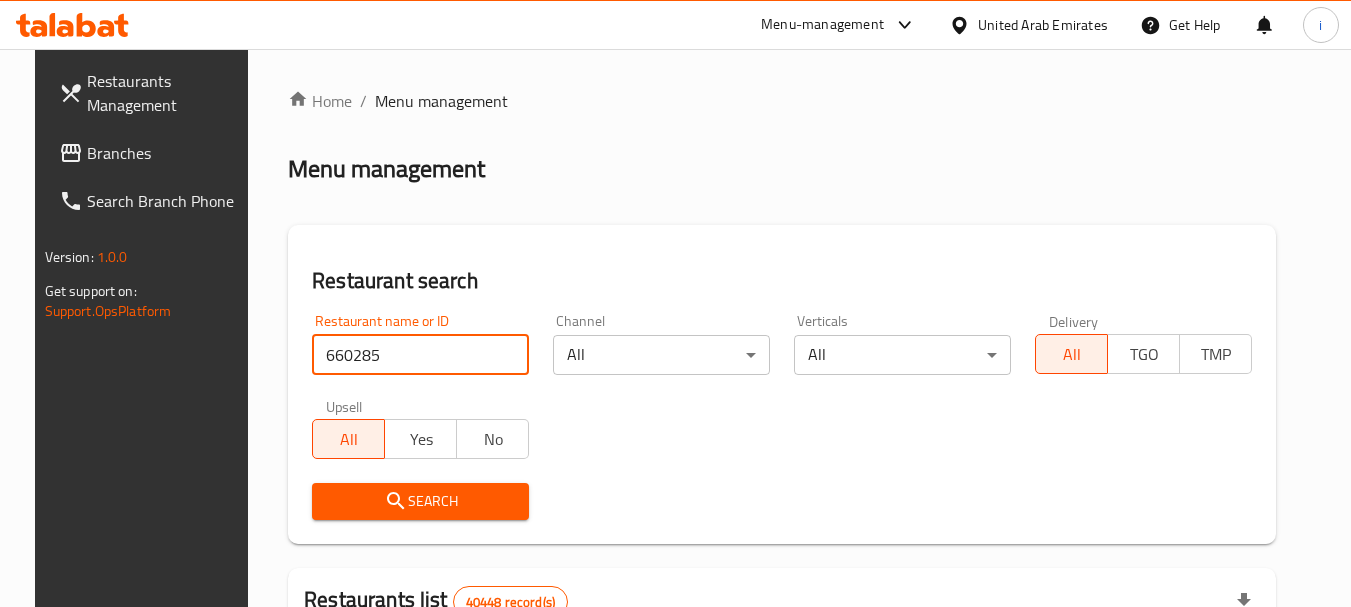 type on "660285" 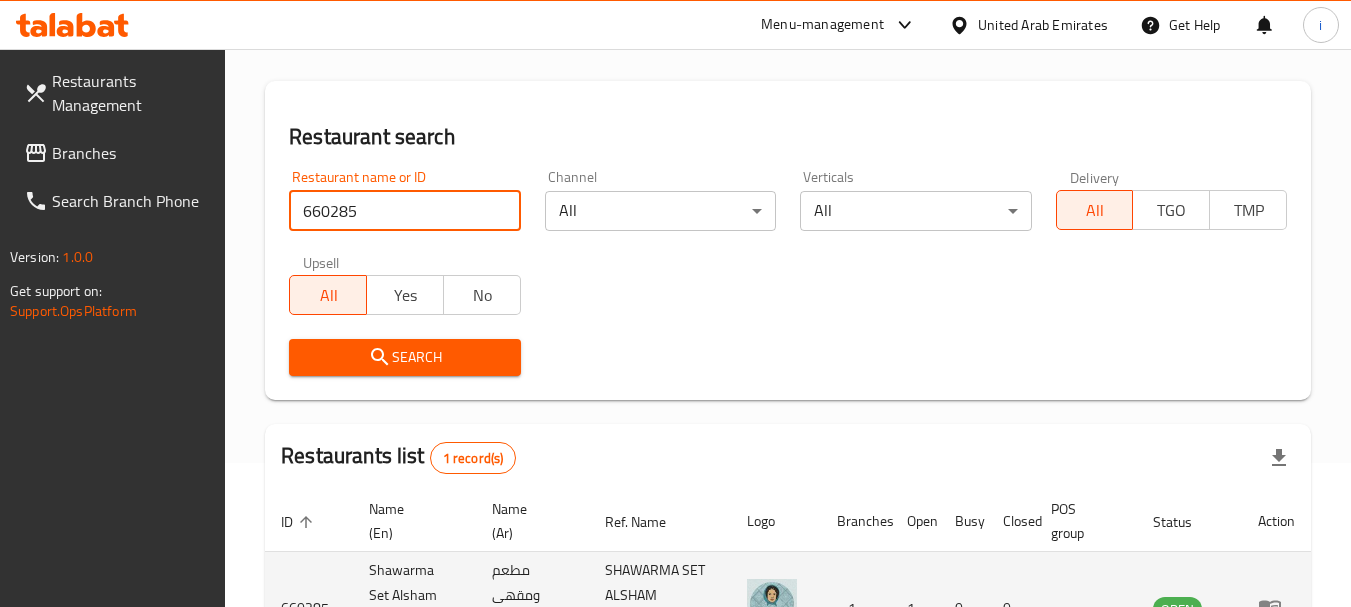 scroll, scrollTop: 310, scrollLeft: 0, axis: vertical 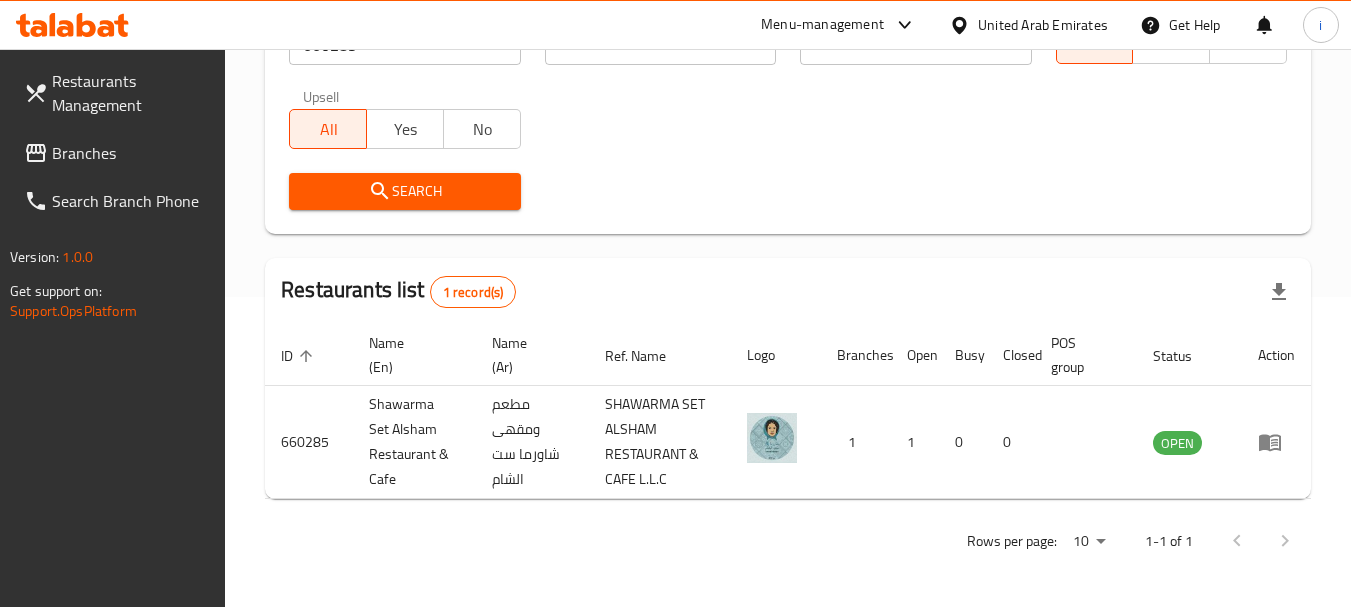 click on "United Arab Emirates" at bounding box center (1043, 25) 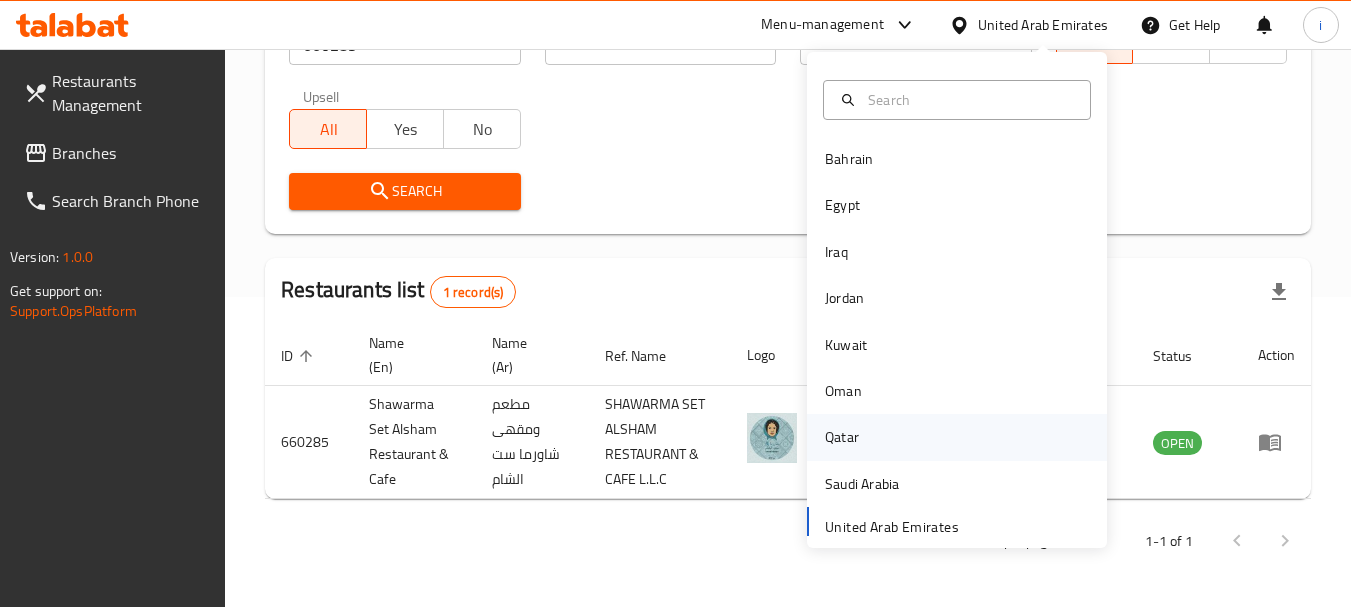 click on "Qatar" at bounding box center [842, 437] 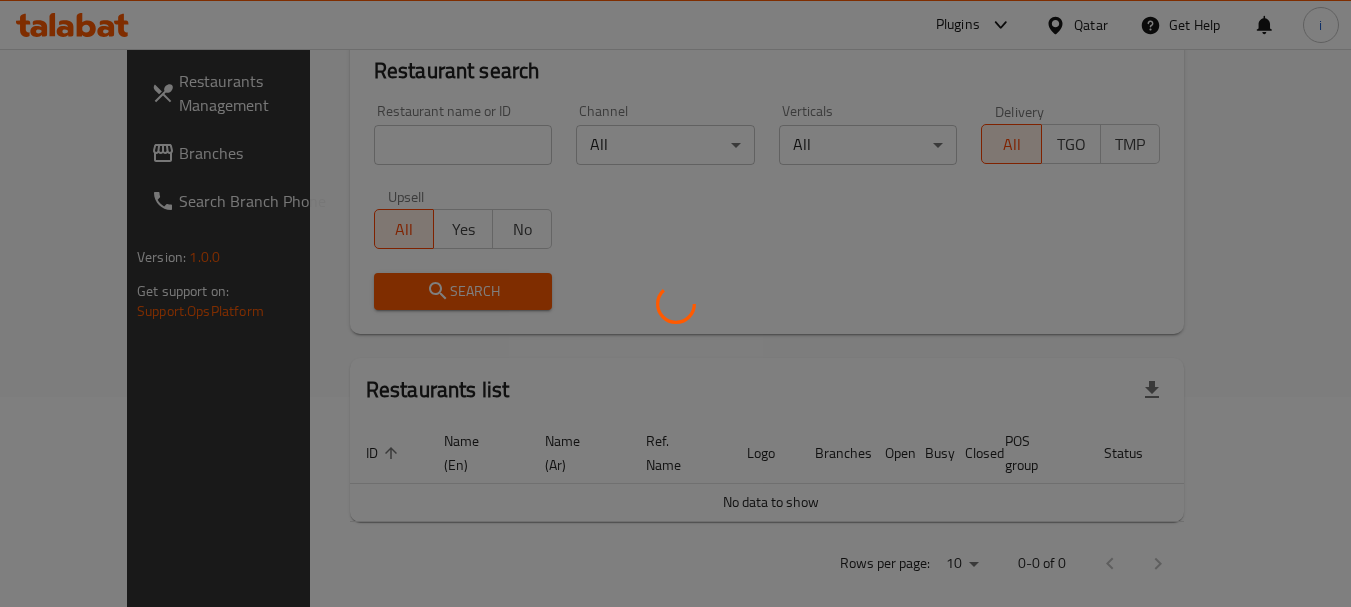 scroll, scrollTop: 310, scrollLeft: 0, axis: vertical 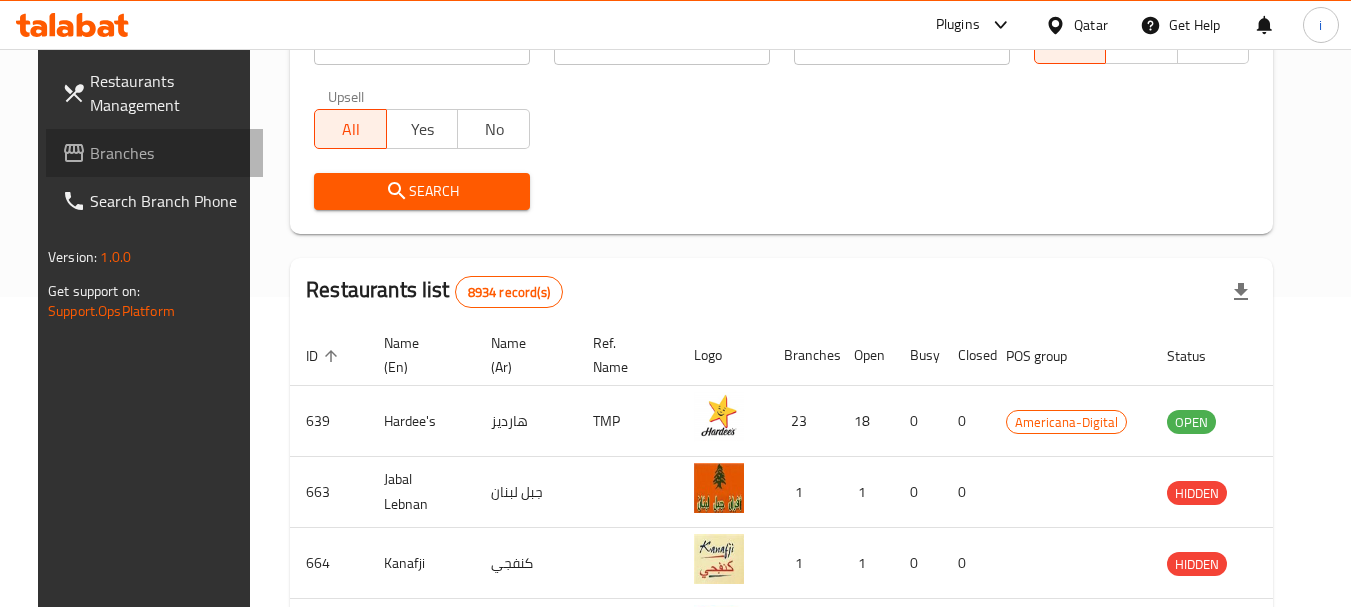 click on "Branches" at bounding box center [169, 153] 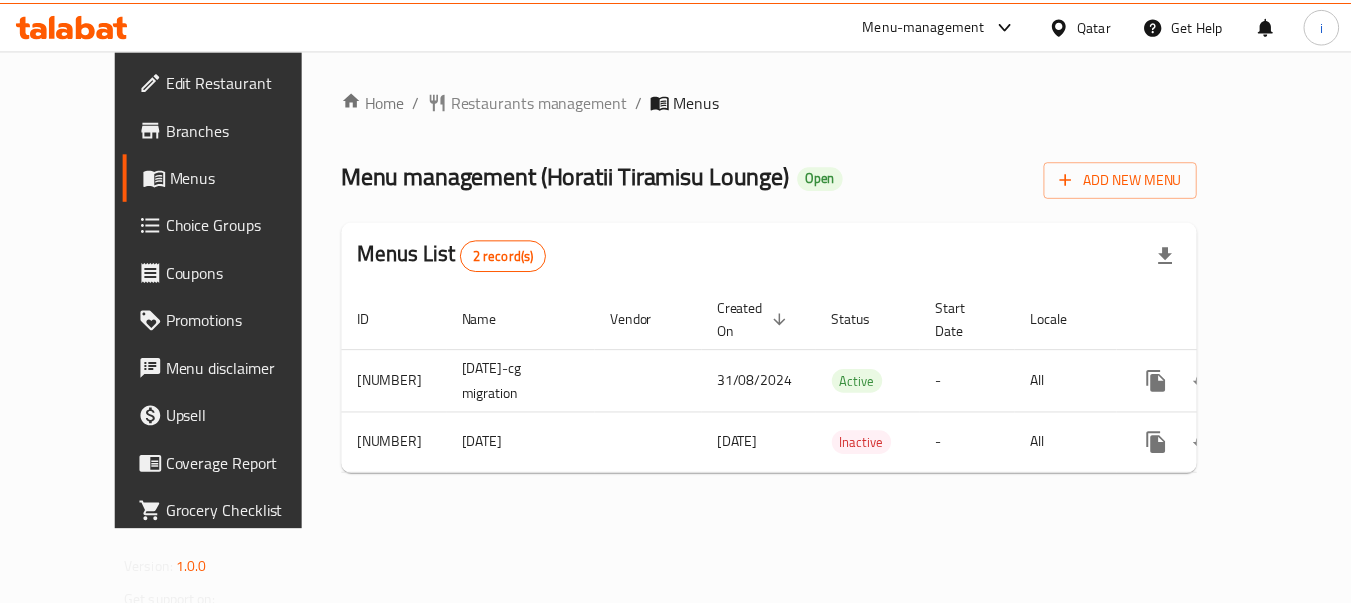 scroll, scrollTop: 0, scrollLeft: 0, axis: both 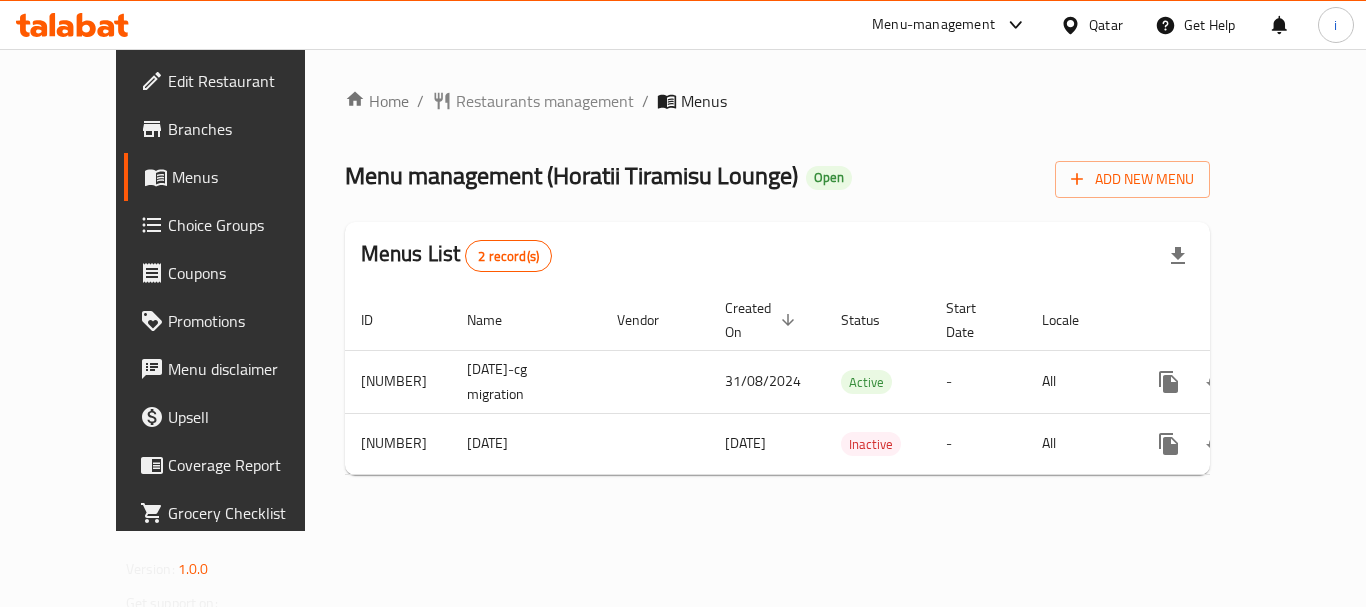 click on "Home / Restaurants management / Menus Menu management ( Horatii Tiramisu Lounge )  Open Add New Menu Menus List   2 record(s) ID Name Vendor Created On sorted descending Status Start Date Locale Actions 1254508 19/03-cg migration 31/08/2024 Active - All 55368 19/03 19/03/2020 Inactive - All" at bounding box center (778, 290) 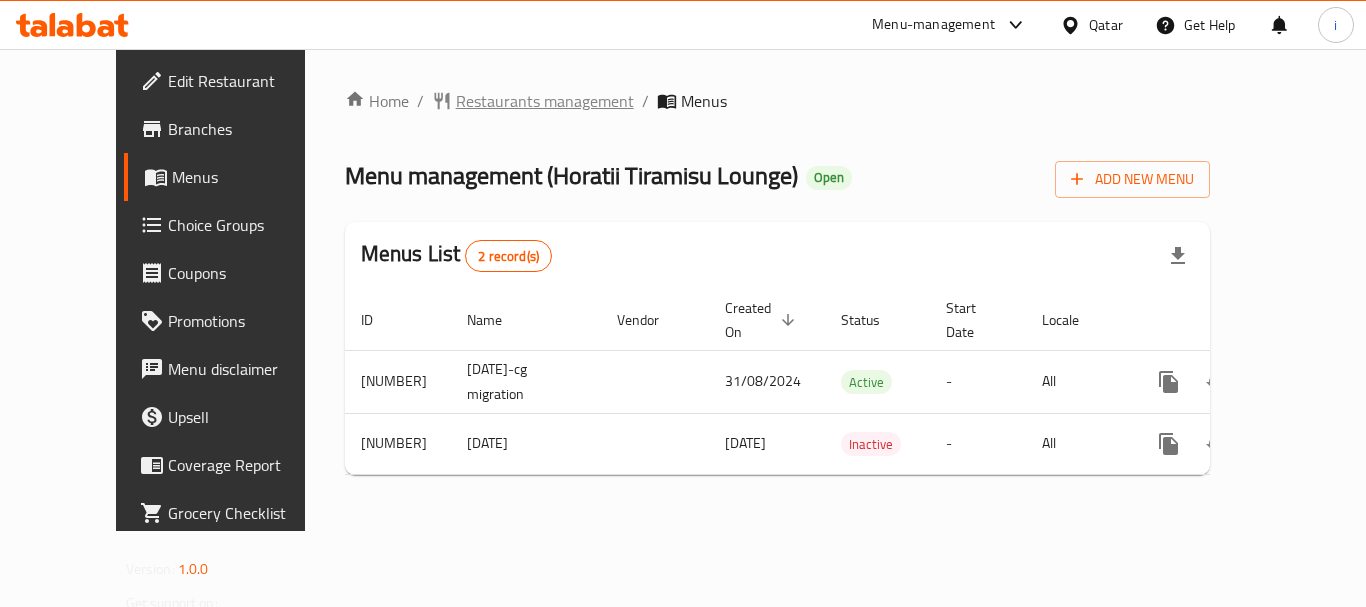 click on "Restaurants management" at bounding box center (545, 101) 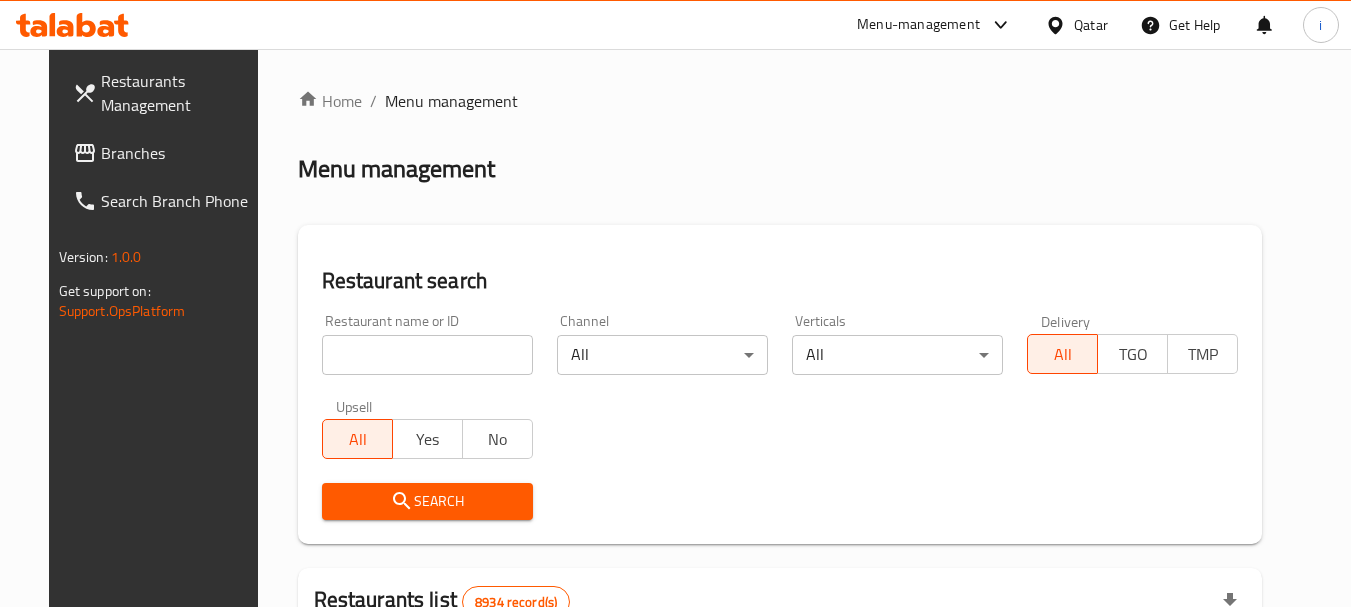 click on "Home / Menu management Menu management Restaurant search Restaurant name or ID Restaurant name or ID Channel All ​ Verticals All ​ Delivery All TGO TMP Upsell All Yes No   Search Restaurants list   8934 record(s) ID sorted ascending Name (En) Name (Ar) Ref. Name Logo Branches Open Busy Closed POS group Status Action 639 Hardee's هارديز TMP 23 18 0 0 Americana-Digital OPEN 663 Jabal Lebnan جبل لبنان 1 1 0 0 HIDDEN 664 Kanafji كنفجي 1 1 0 0 HIDDEN 665 Take Away تيك آوي 1 1 0 0 HIDDEN 666 Zaman Al-Khair Restaurant مطعم زمان الخير 1 0 0 0 INACTIVE 667 Al-Rabwah الربوة 1 0 0 0 INACTIVE 672 Bait Jedy بيت جدي 1 1 0 0 HIDDEN 673 Coffee Centre مركز القهوة 1 0 0 0 INACTIVE 676 Morning fresh مورنيج فريش 1 1 0 0 HIDDEN 680 Al-Qarmouty القرموطي 1 0 0 0 HIDDEN Rows per page: 10 1-10 of 8934" at bounding box center (780, 693) 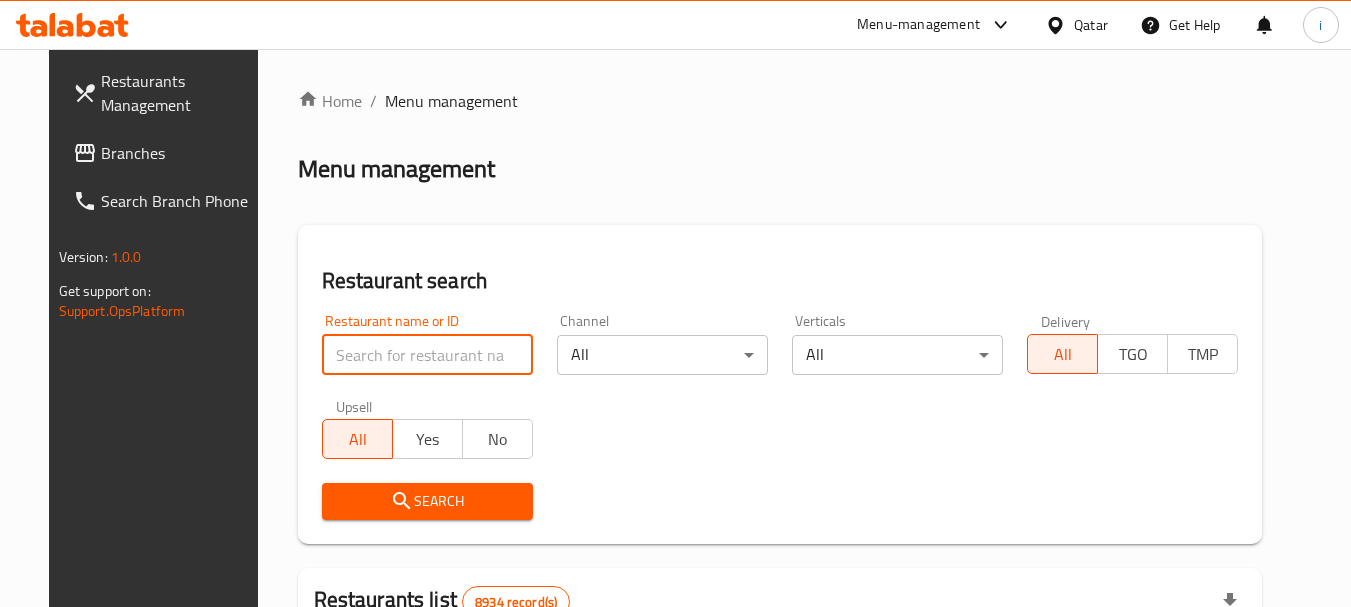 paste on "26102" 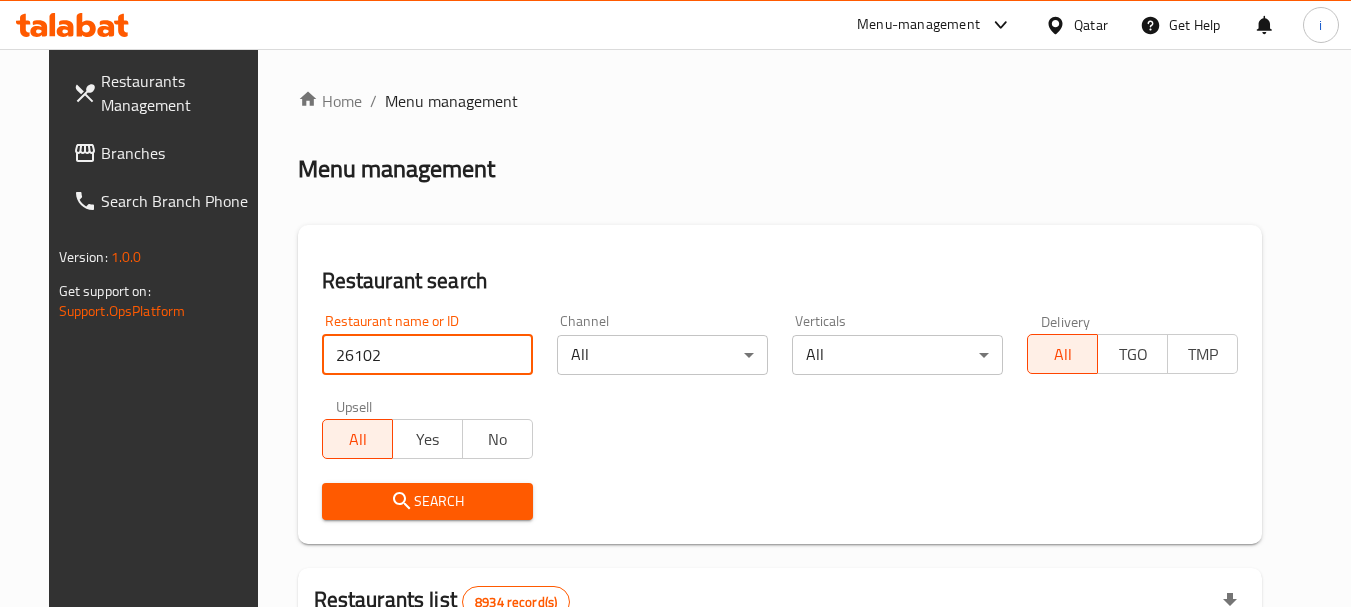 type on "26102" 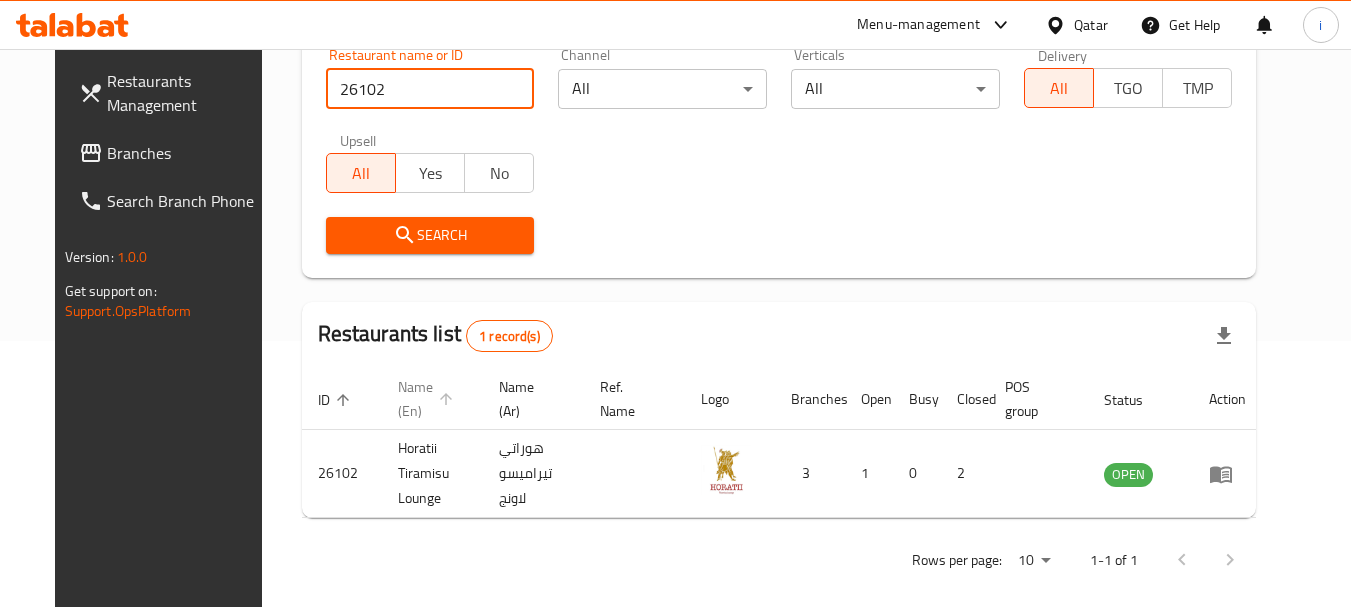 scroll, scrollTop: 268, scrollLeft: 0, axis: vertical 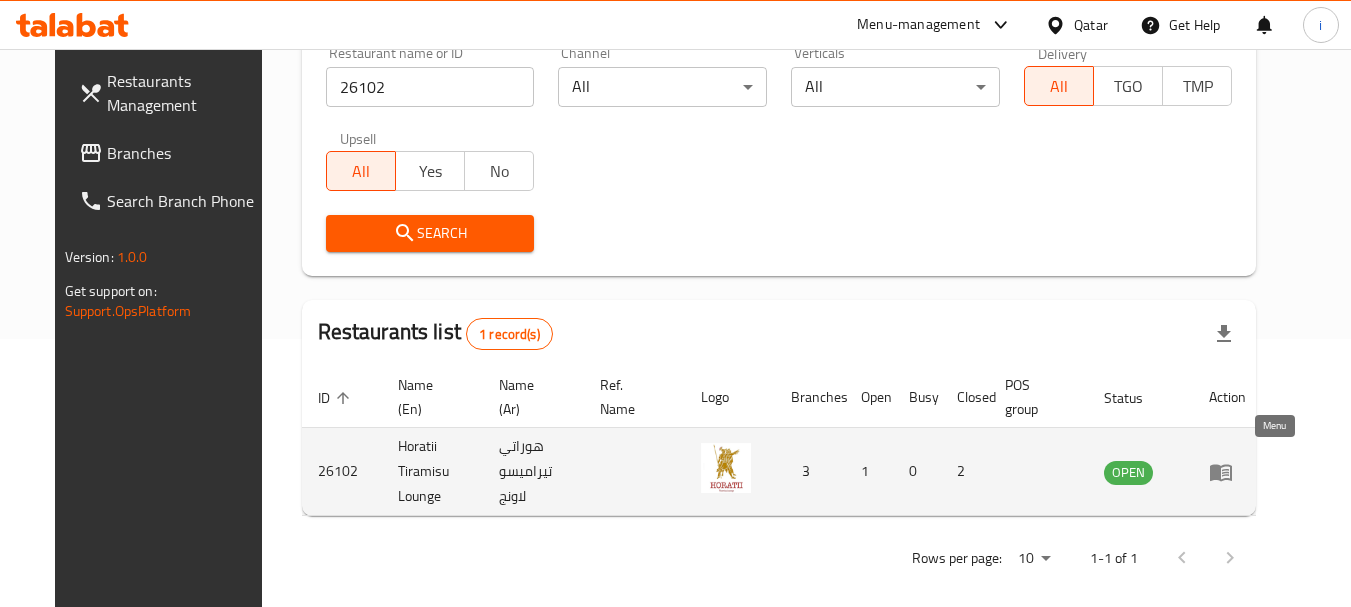 click 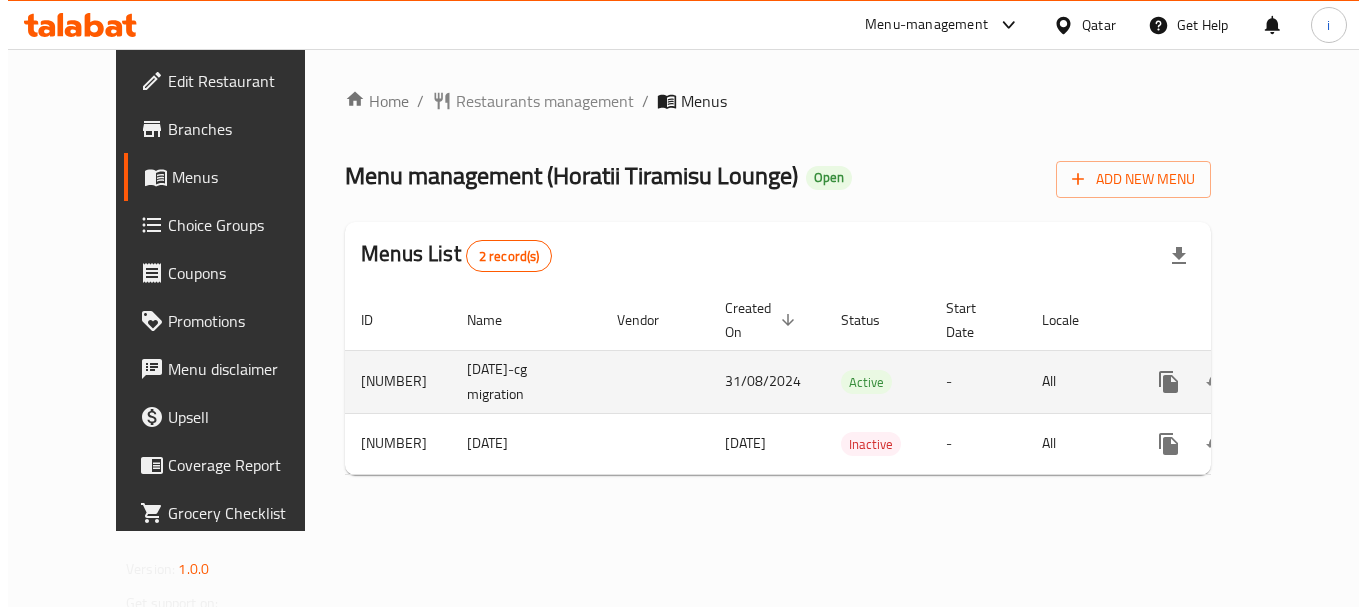 scroll, scrollTop: 0, scrollLeft: 0, axis: both 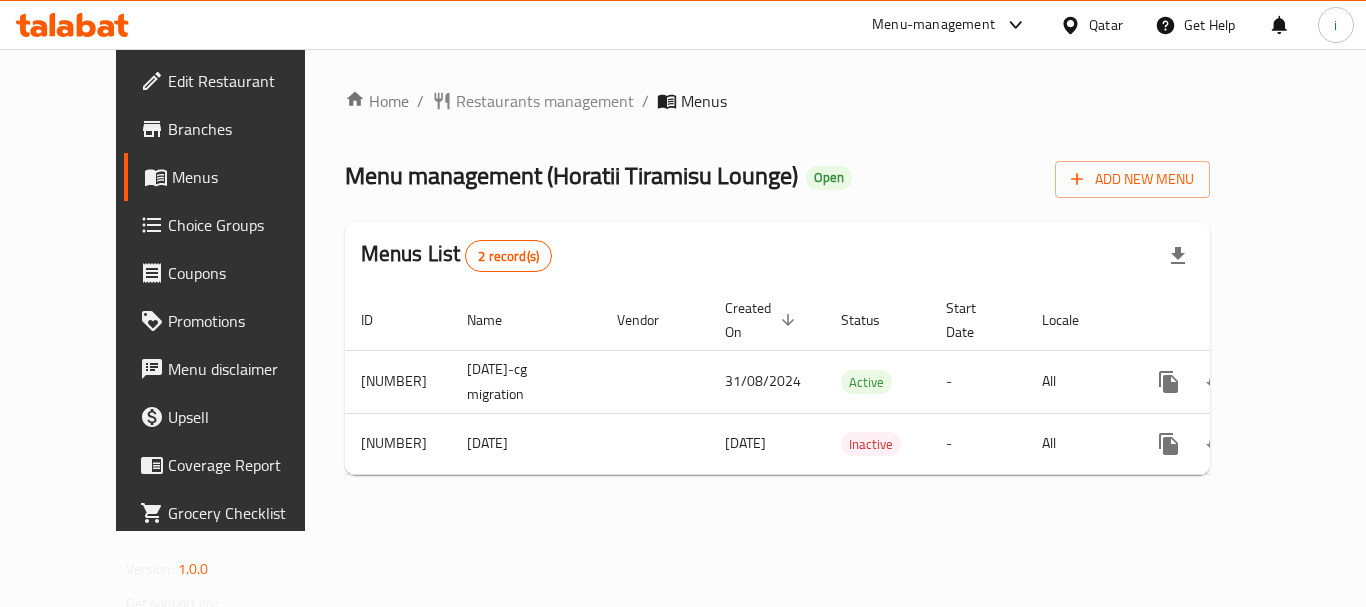 click on "Qatar" at bounding box center (1106, 25) 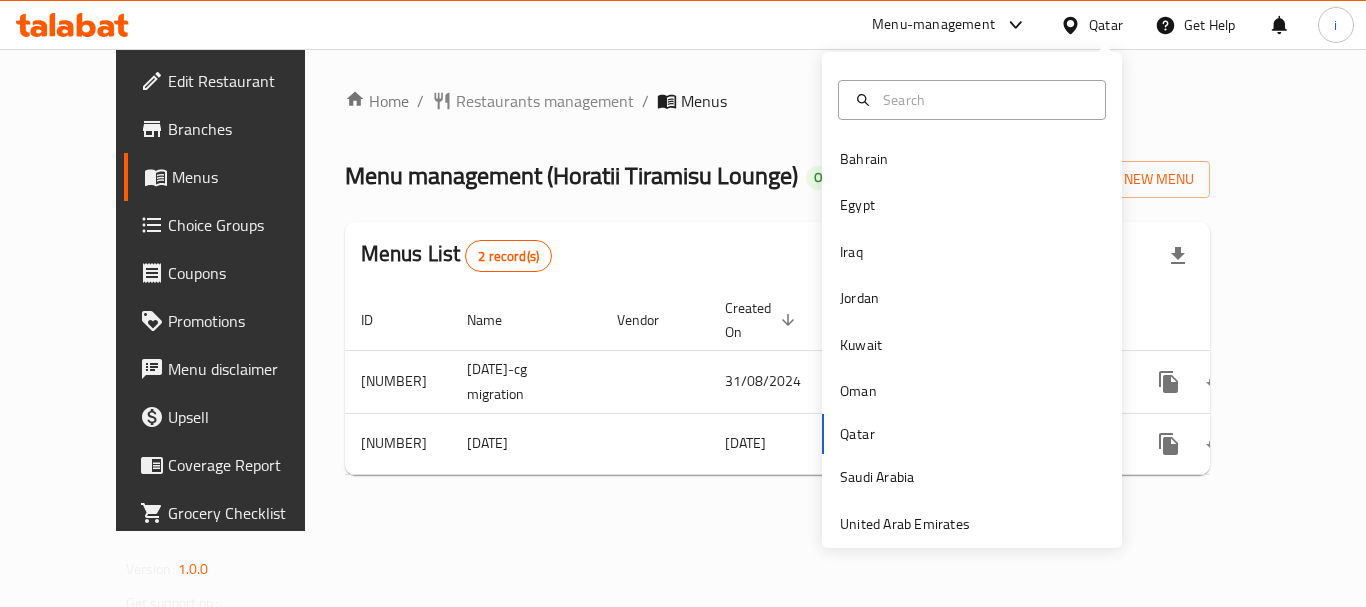 click on "Bahrain Egypt Iraq Jordan Kuwait Oman Qatar Saudi Arabia United Arab Emirates" at bounding box center [972, 341] 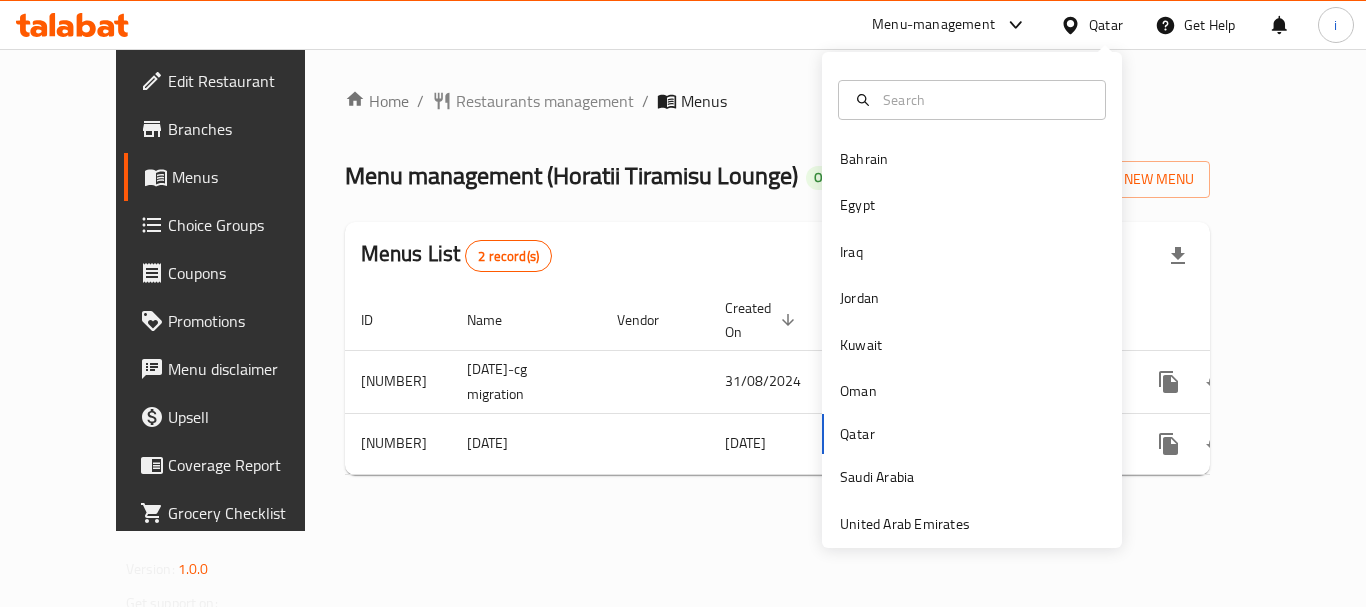 click on "Bahrain Egypt Iraq Jordan Kuwait Oman Qatar Saudi Arabia United Arab Emirates" at bounding box center [972, 341] 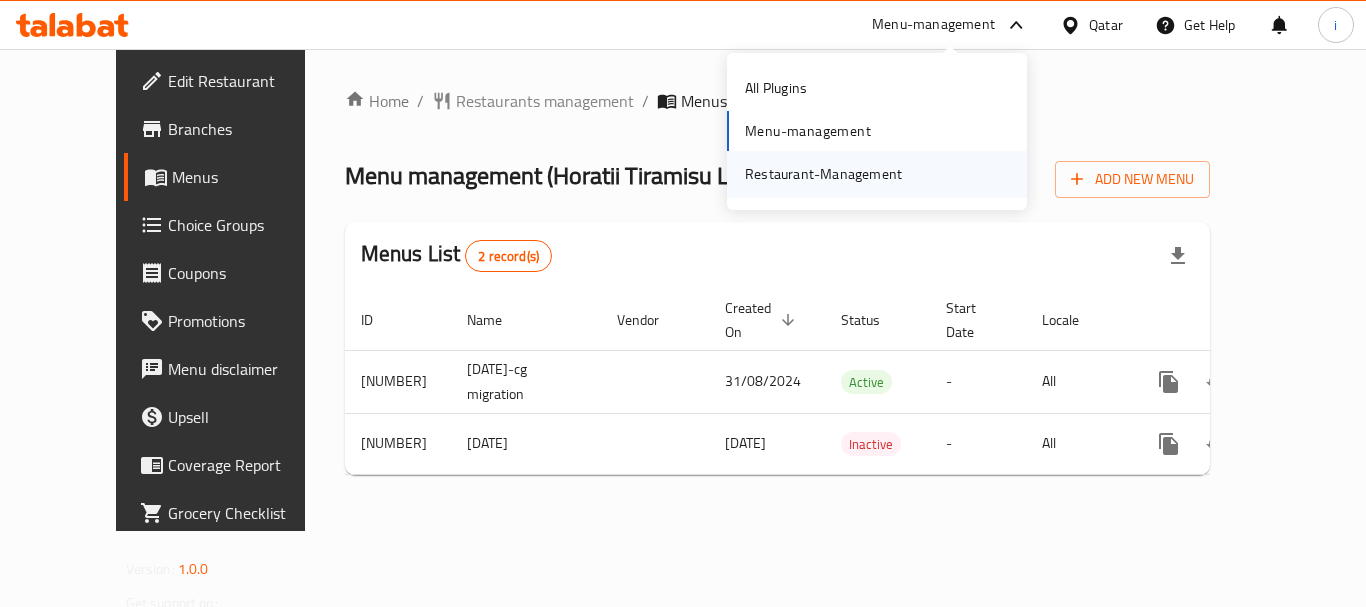 click on "Restaurant-Management" at bounding box center (823, 174) 